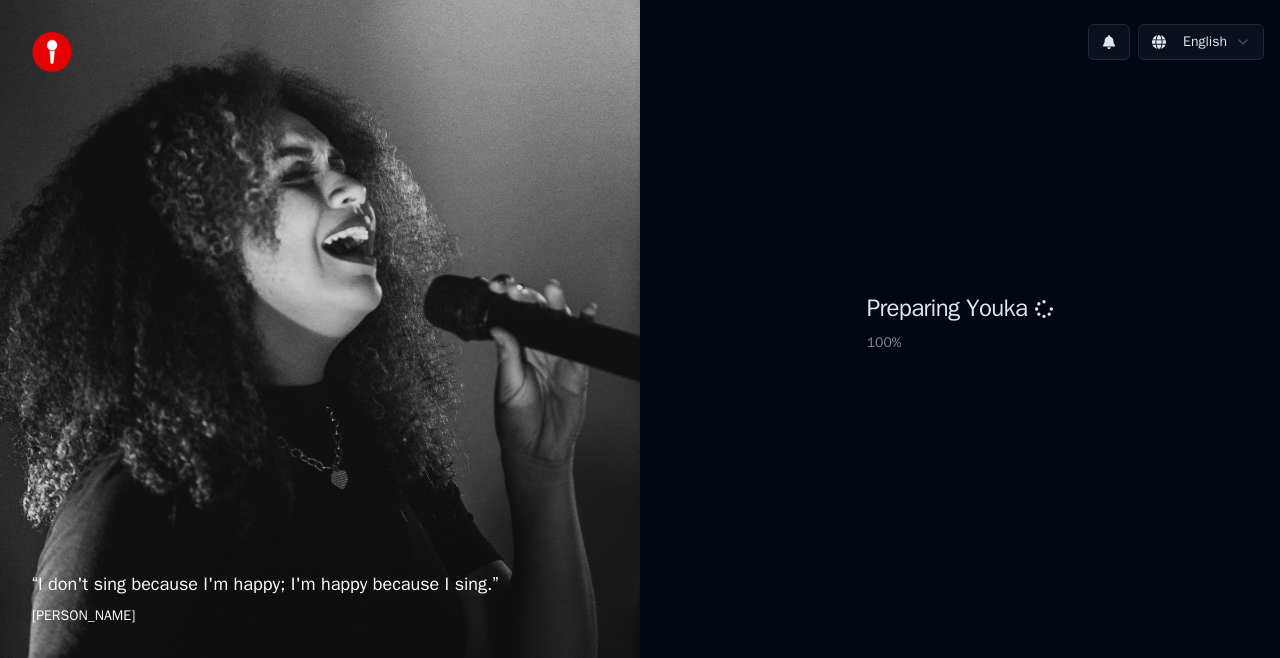 scroll, scrollTop: 0, scrollLeft: 0, axis: both 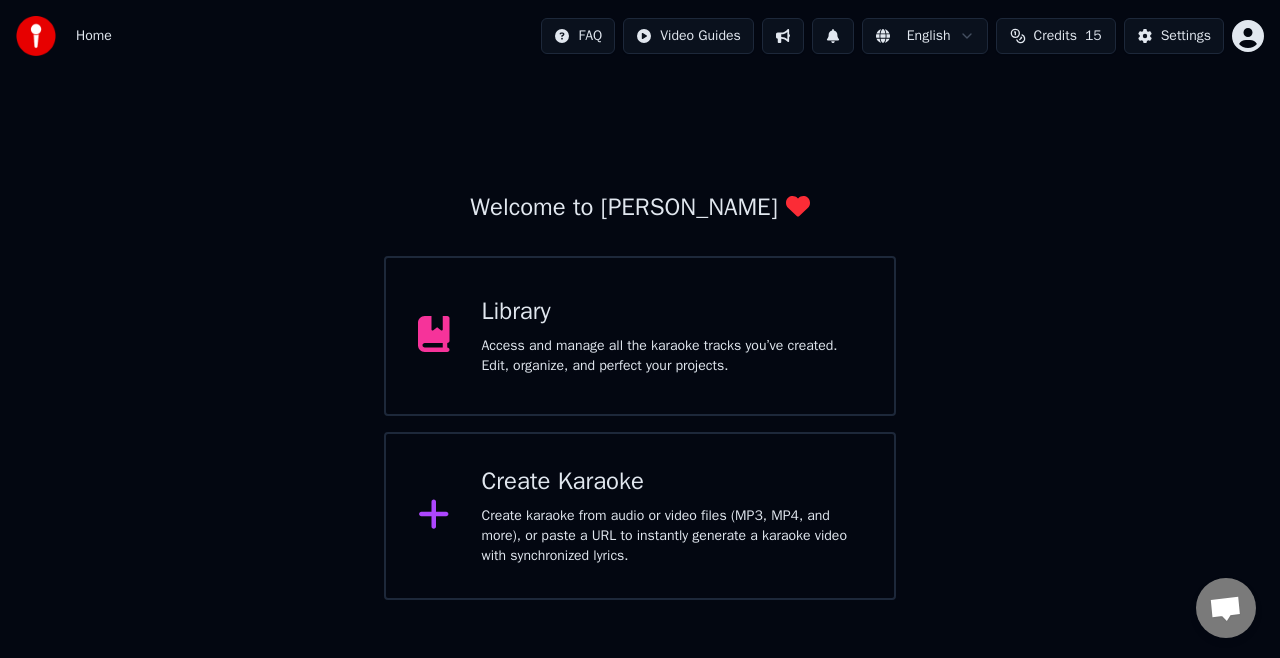 click on "Welcome to Youka Library Access and manage all the karaoke tracks you’ve created. Edit, organize, and perfect your projects. Create Karaoke Create karaoke from audio or video files (MP3, MP4, and more), or paste a URL to instantly generate a karaoke video with synchronized lyrics." at bounding box center [640, 336] 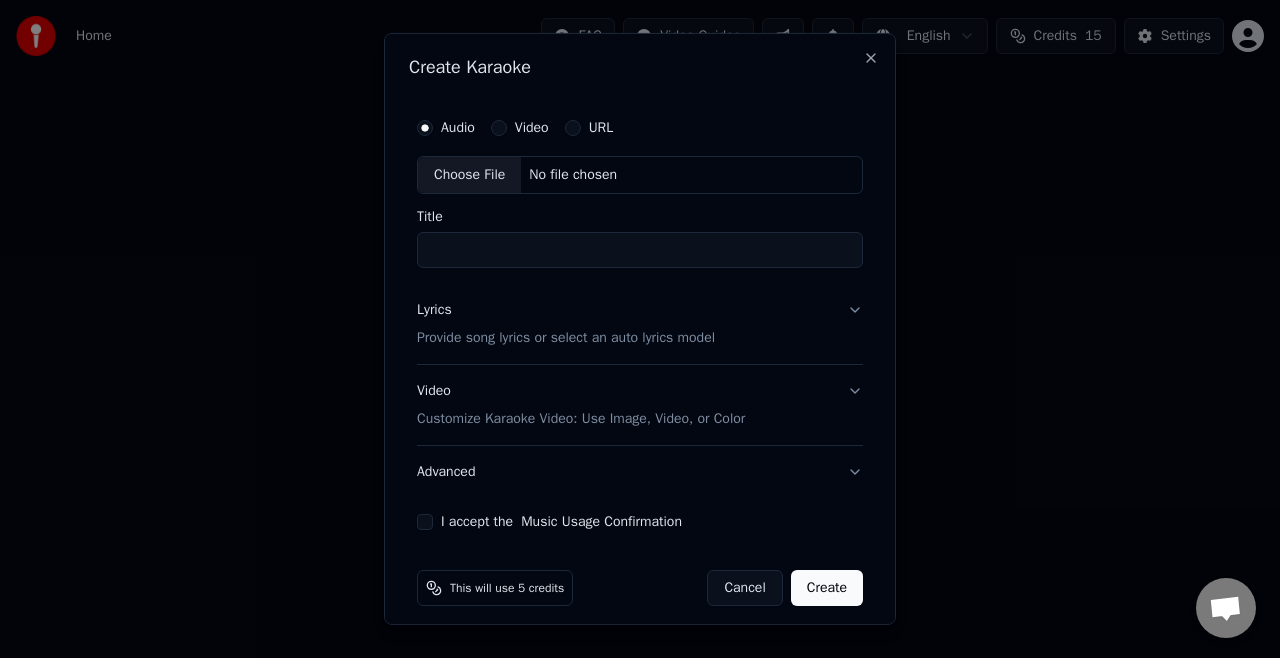 click on "Choose File" at bounding box center [469, 175] 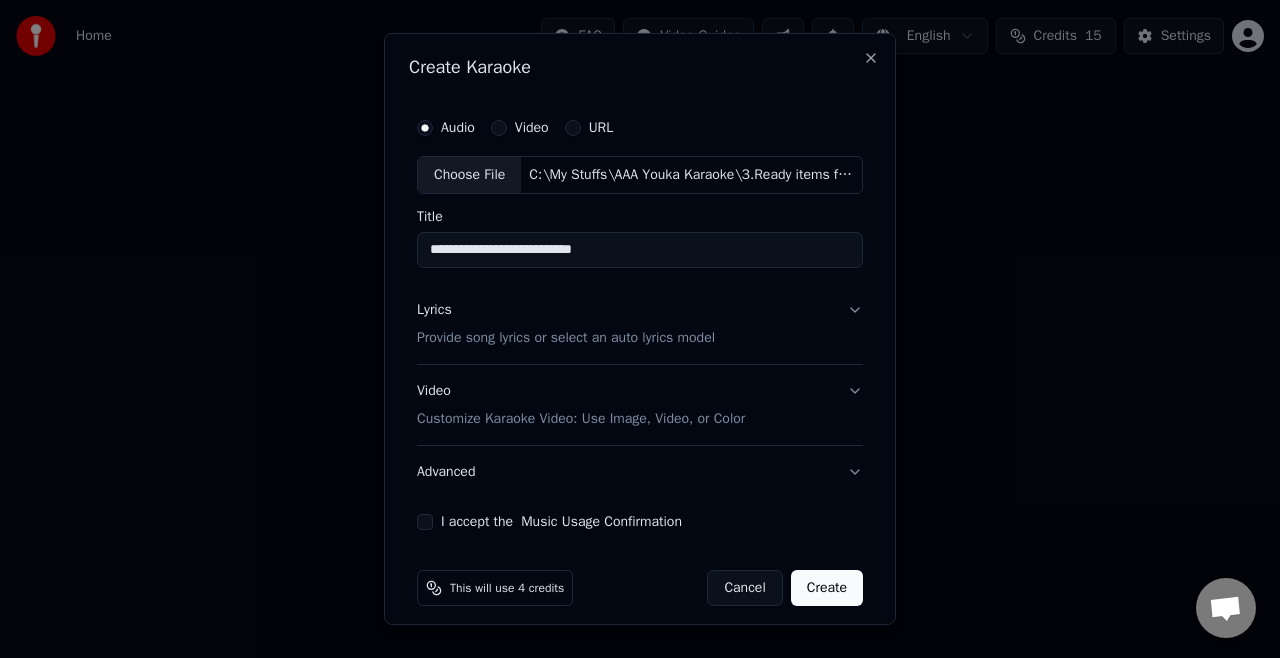 drag, startPoint x: 442, startPoint y: 251, endPoint x: 395, endPoint y: 285, distance: 58.00862 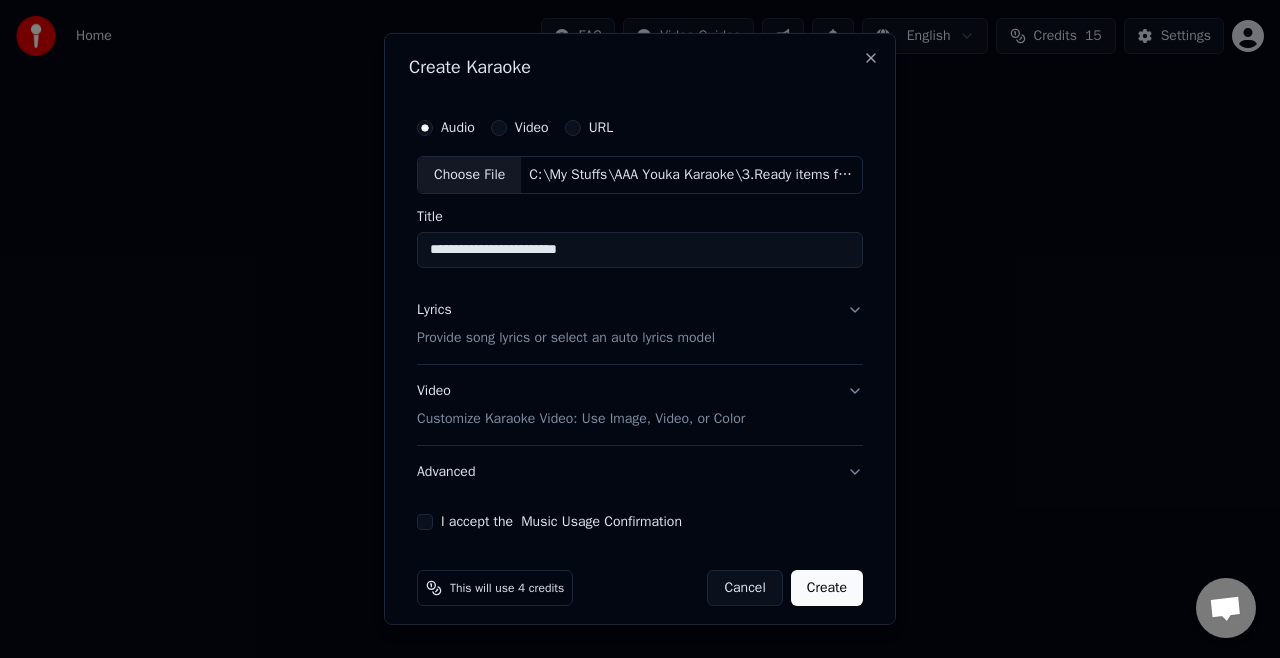 type on "**********" 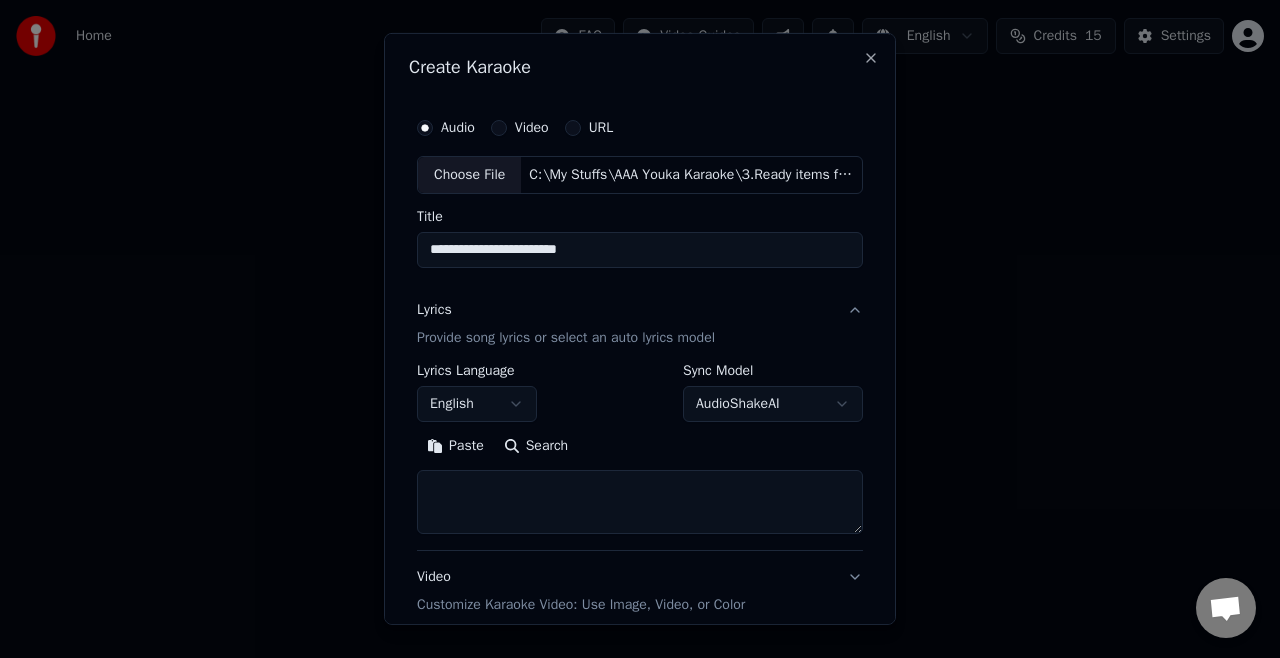 click on "Paste" at bounding box center [455, 446] 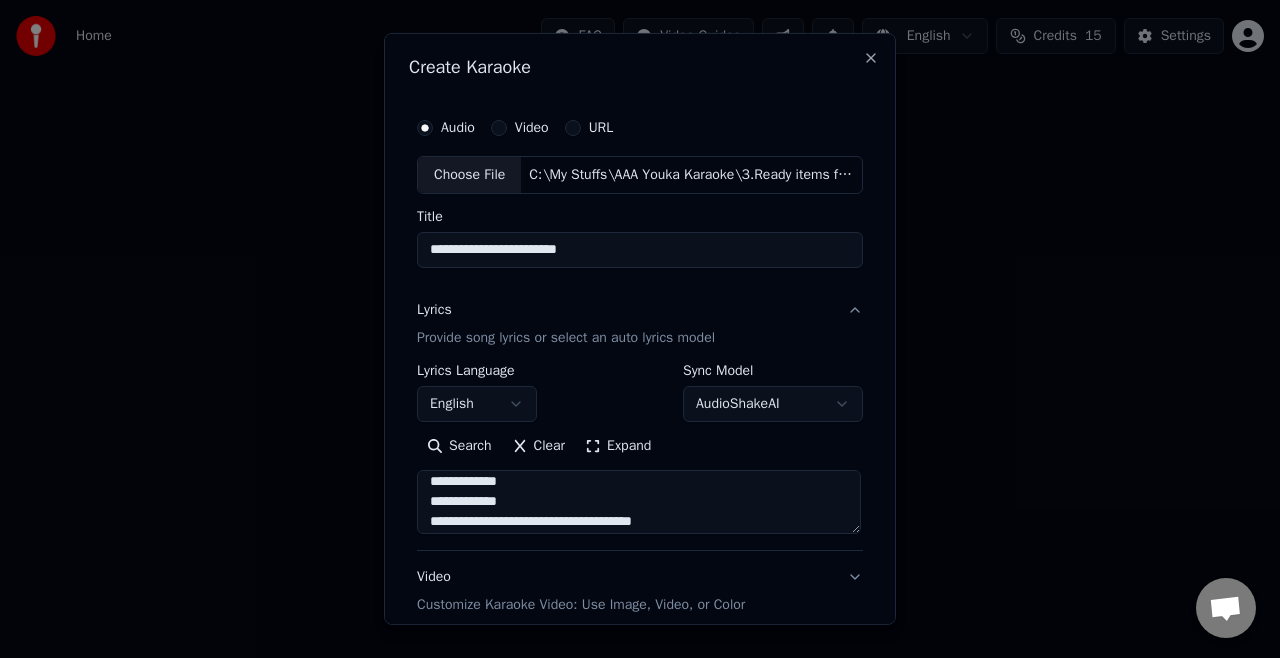 scroll, scrollTop: 692, scrollLeft: 0, axis: vertical 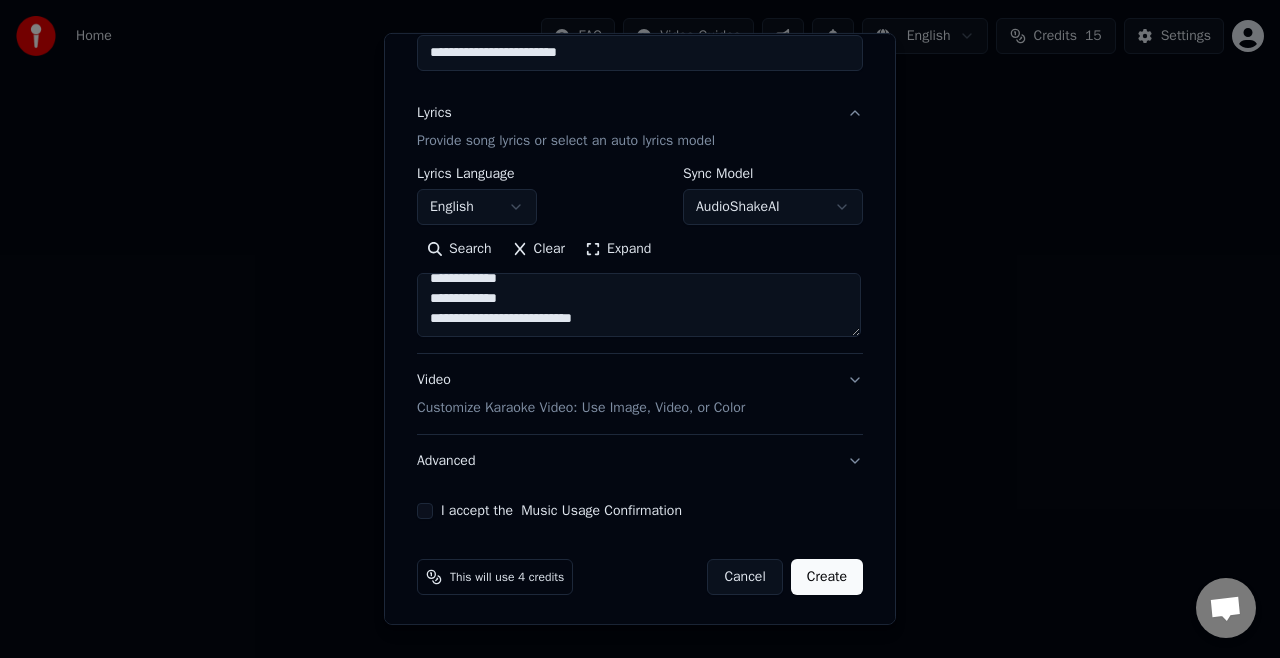 click on "Customize Karaoke Video: Use Image, Video, or Color" at bounding box center (581, 408) 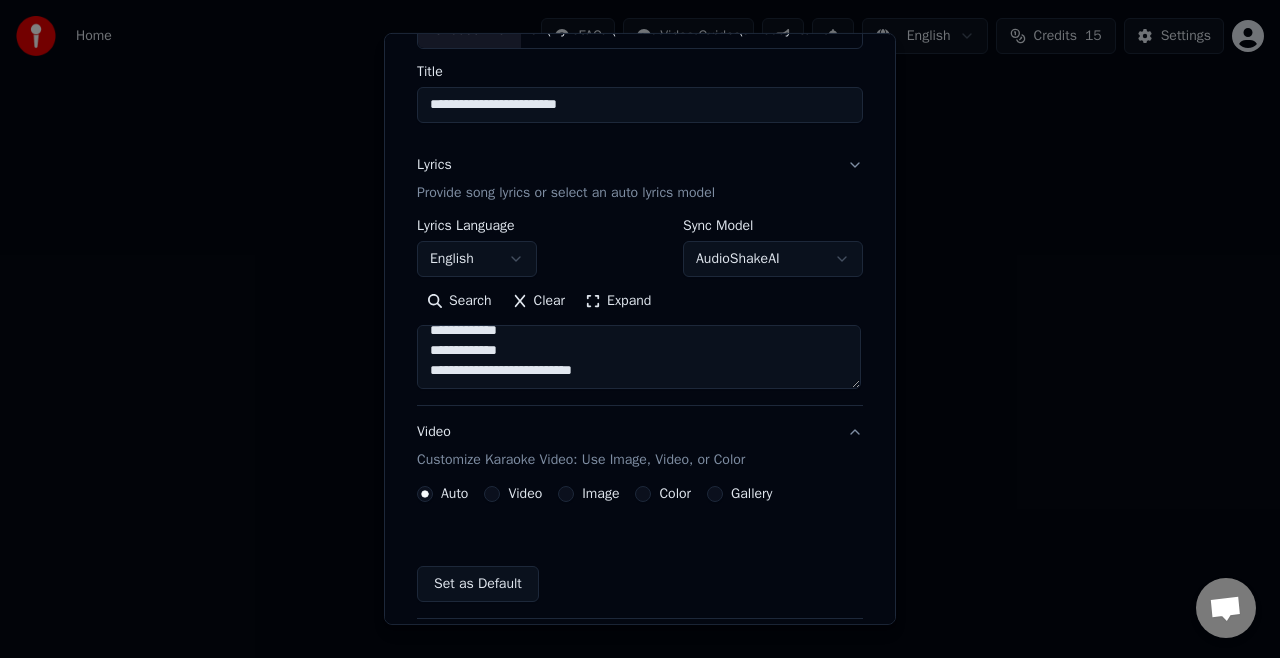 scroll, scrollTop: 144, scrollLeft: 0, axis: vertical 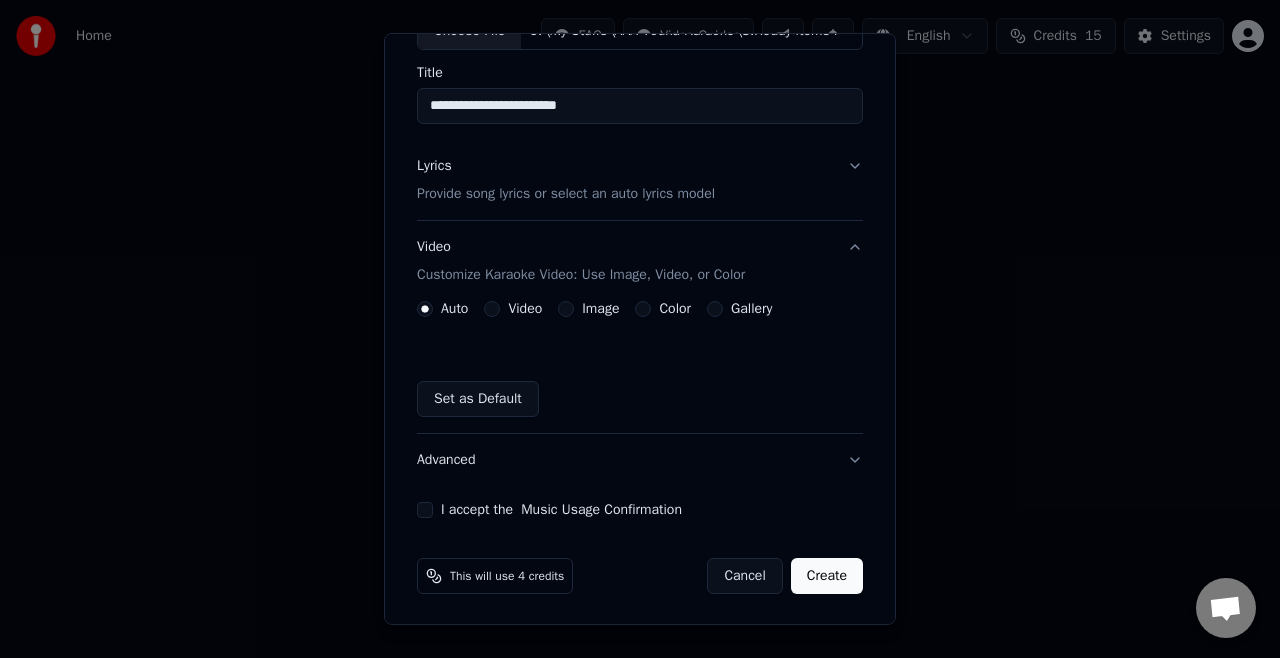 click on "Image" at bounding box center [566, 309] 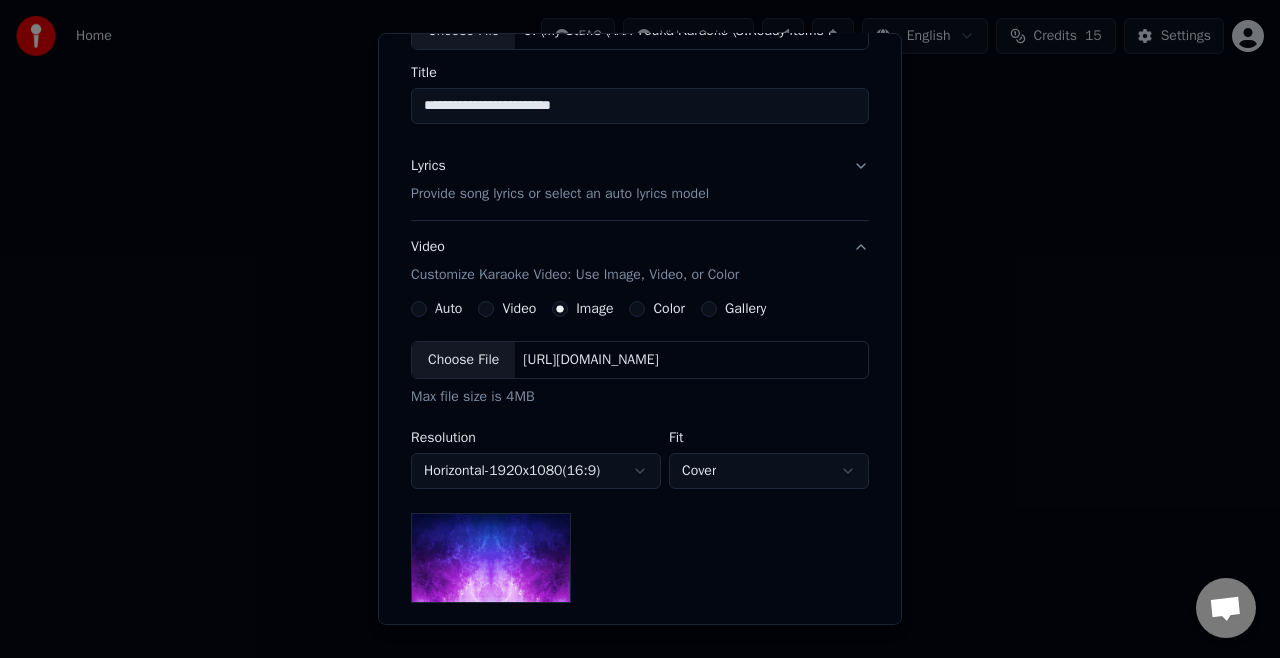 click on "Choose File" at bounding box center [463, 360] 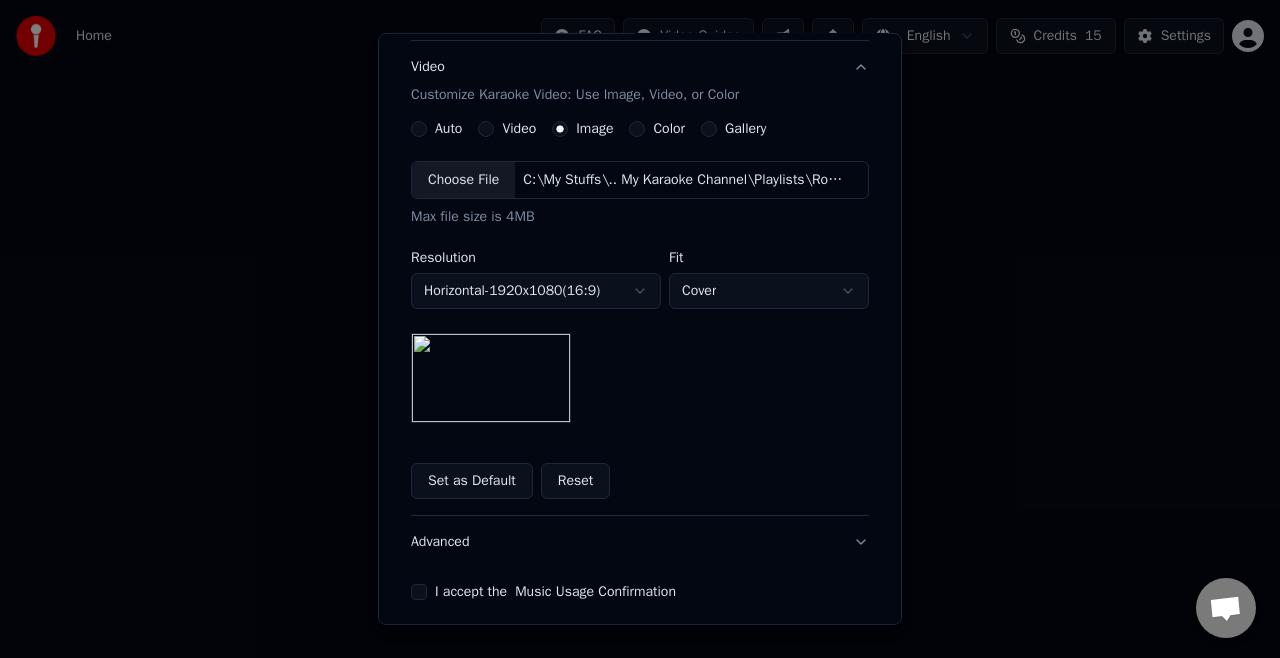 scroll, scrollTop: 404, scrollLeft: 0, axis: vertical 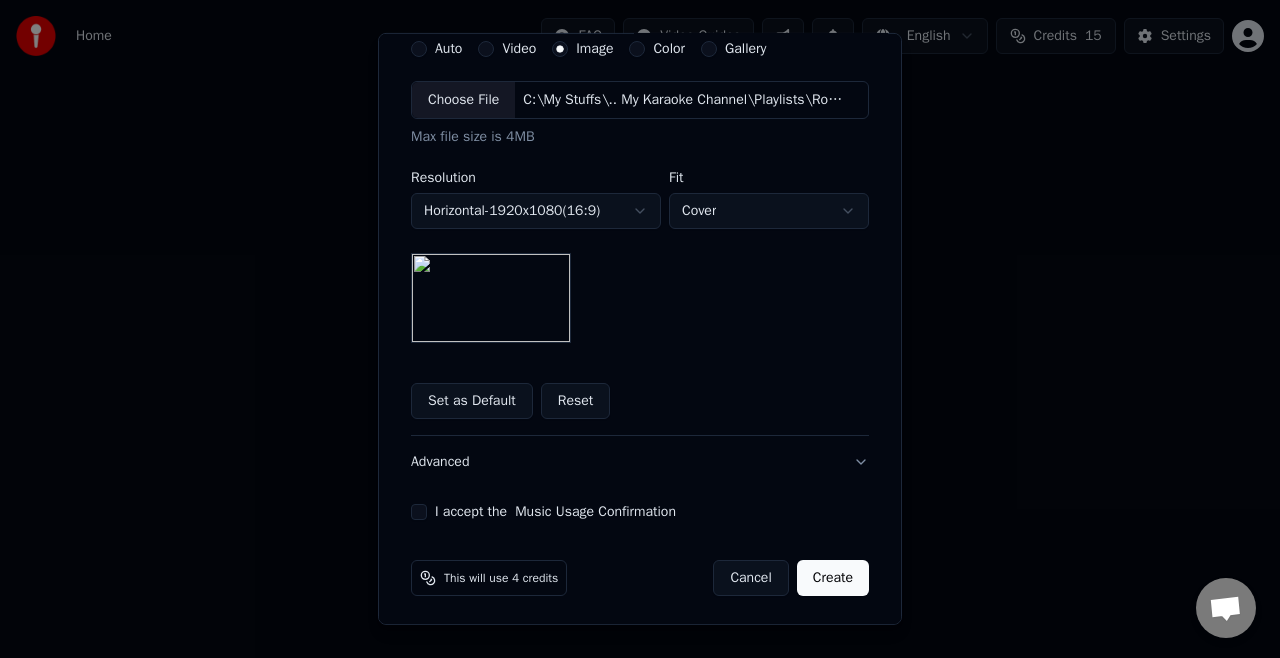 click on "I accept the   Music Usage Confirmation" at bounding box center [419, 512] 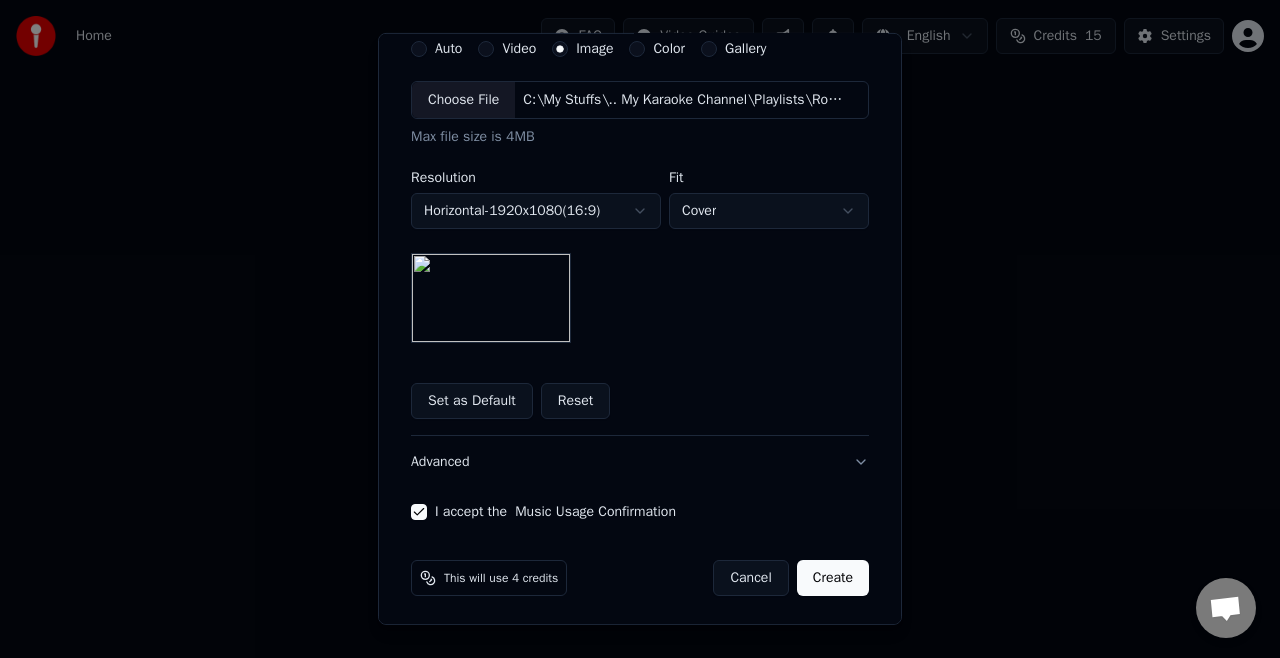 click on "Create" at bounding box center [833, 578] 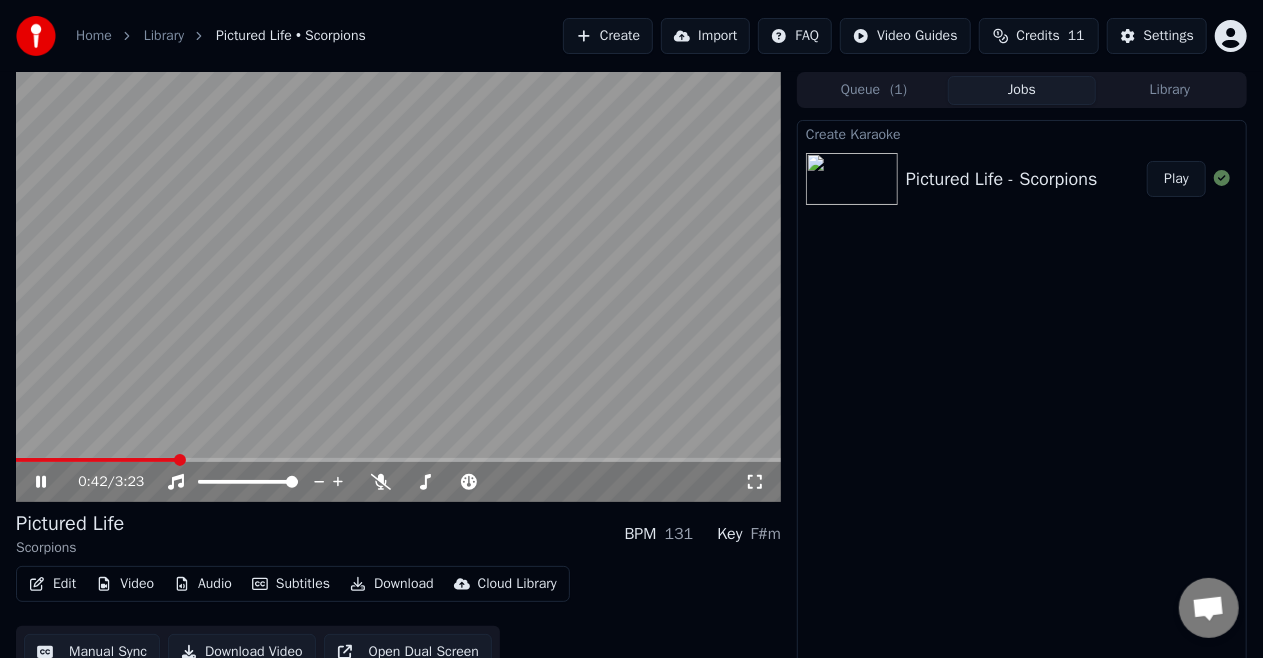 click 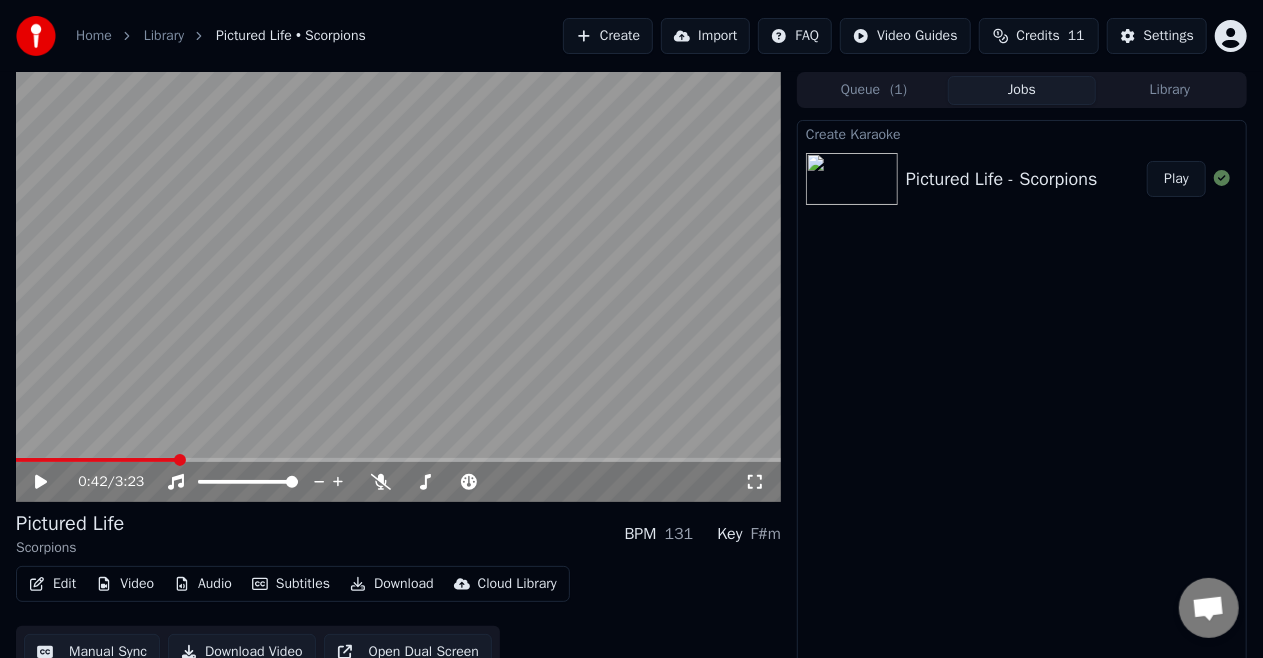 click on "Create Karaoke Pictured Life - Scorpions Play" at bounding box center (1022, 399) 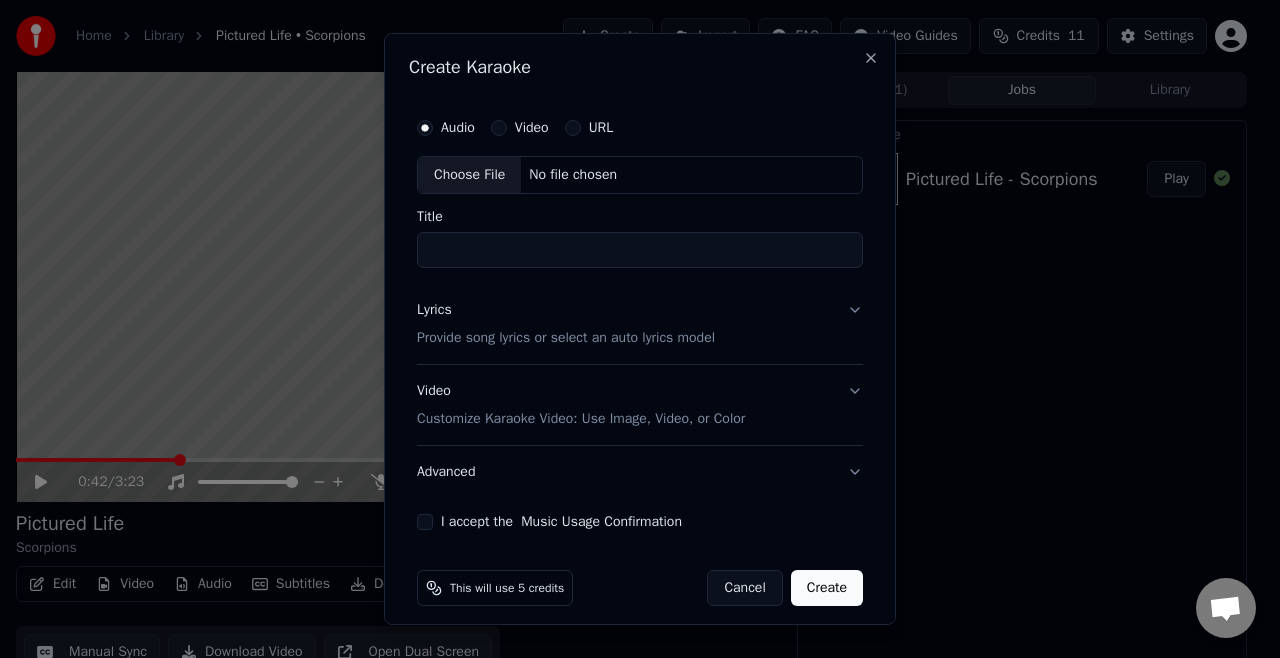 click on "Choose File" at bounding box center (469, 175) 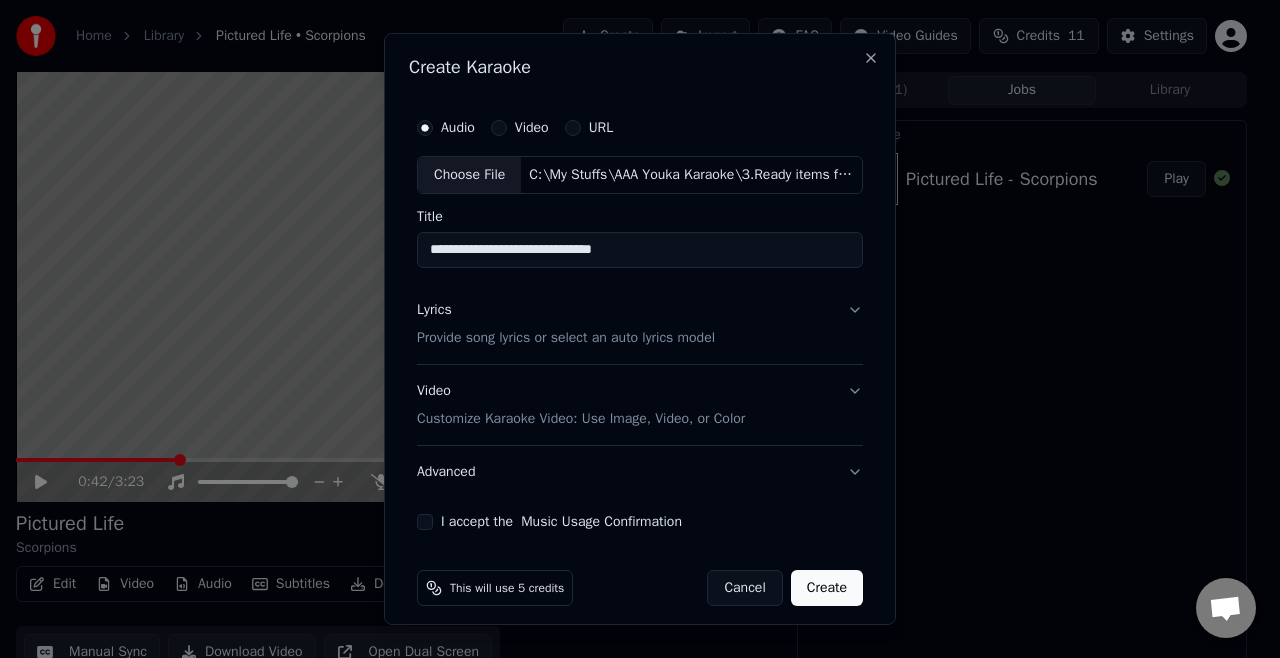 drag, startPoint x: 442, startPoint y: 251, endPoint x: 334, endPoint y: 266, distance: 109.03669 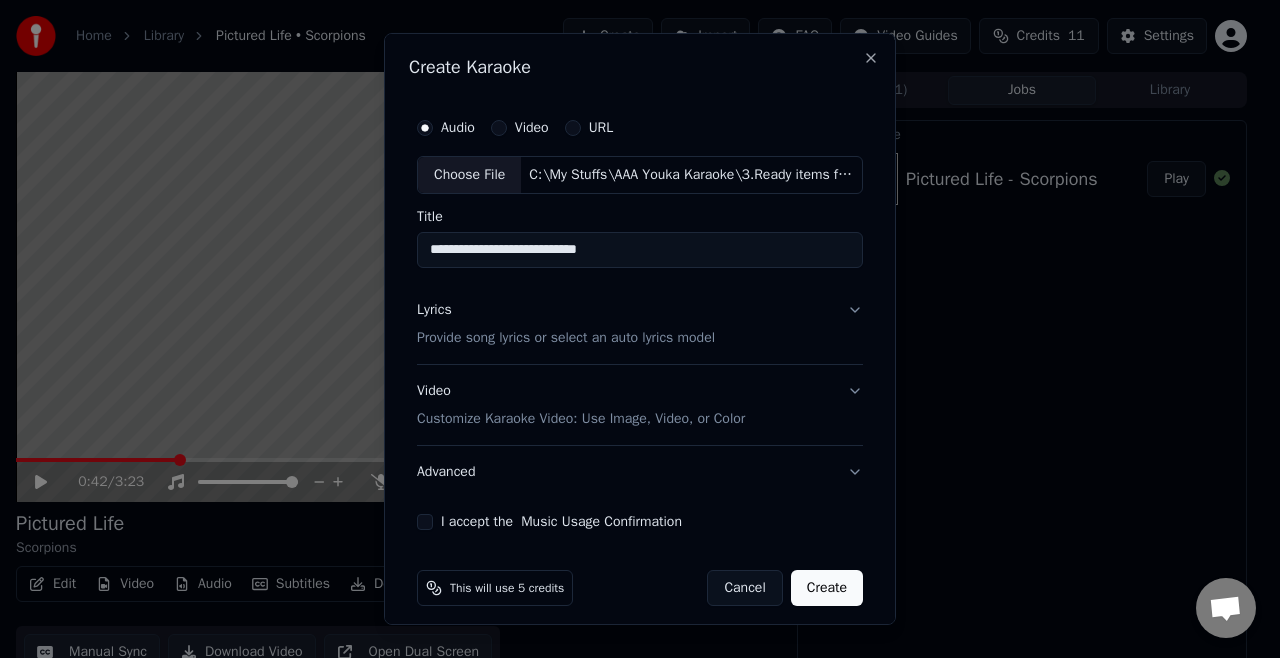type on "**********" 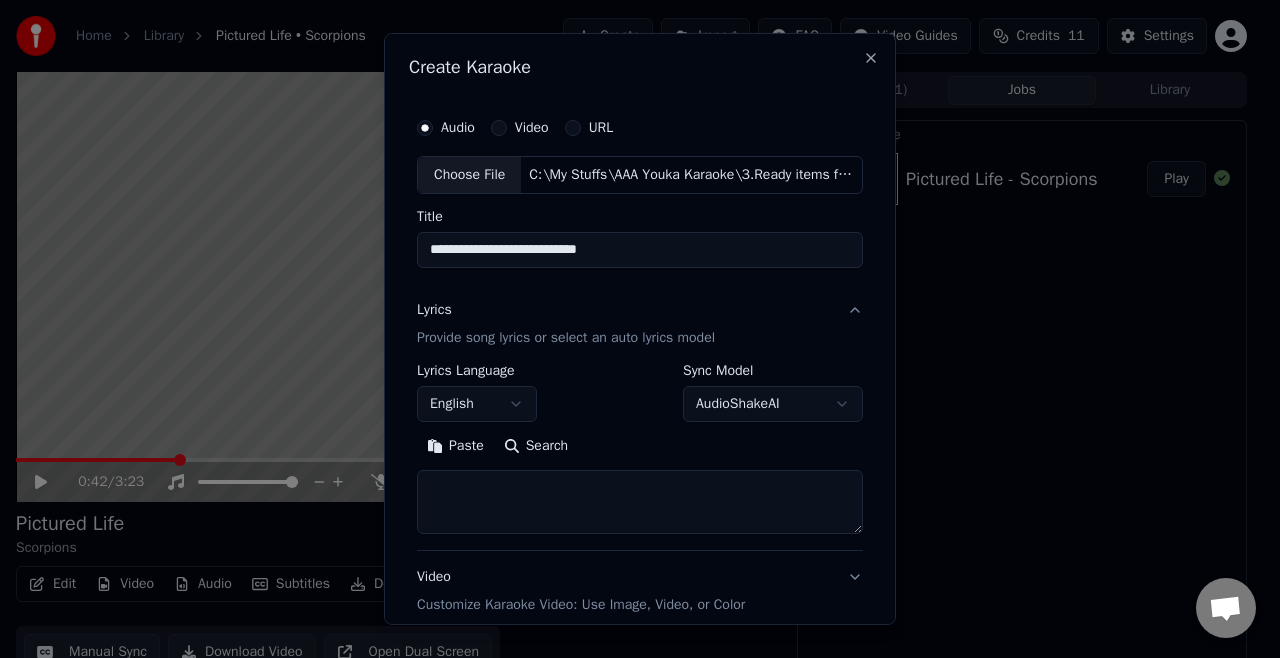 click on "Paste" at bounding box center (455, 446) 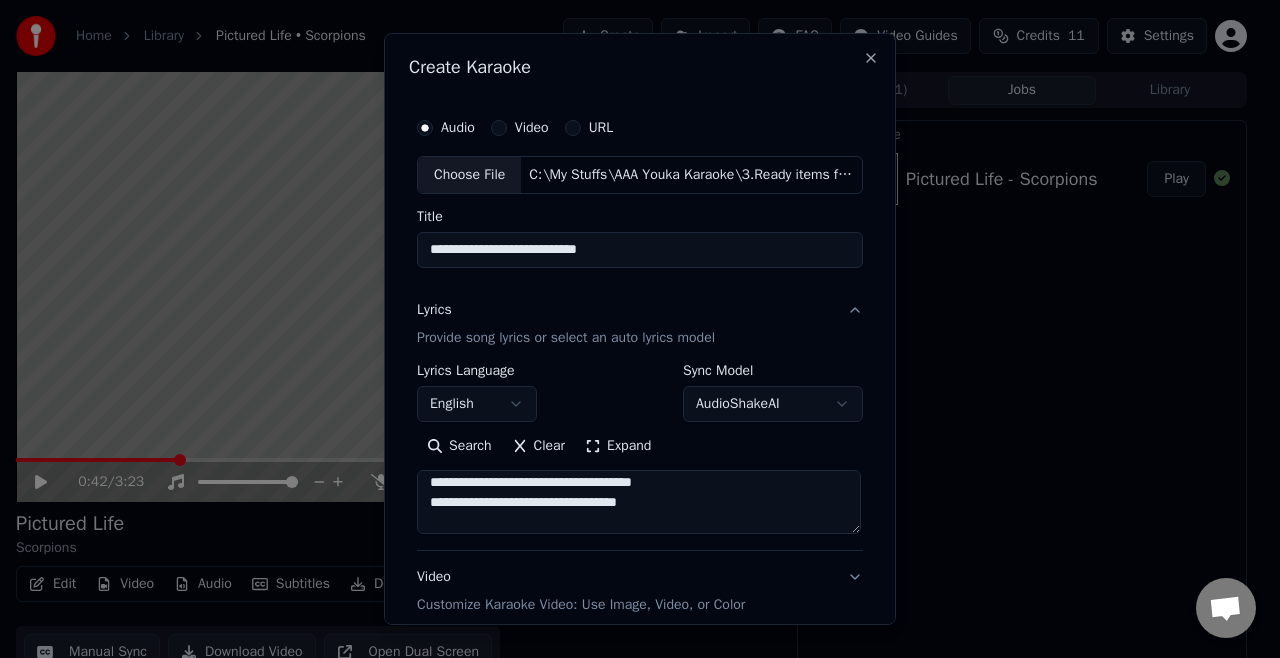 scroll, scrollTop: 173, scrollLeft: 0, axis: vertical 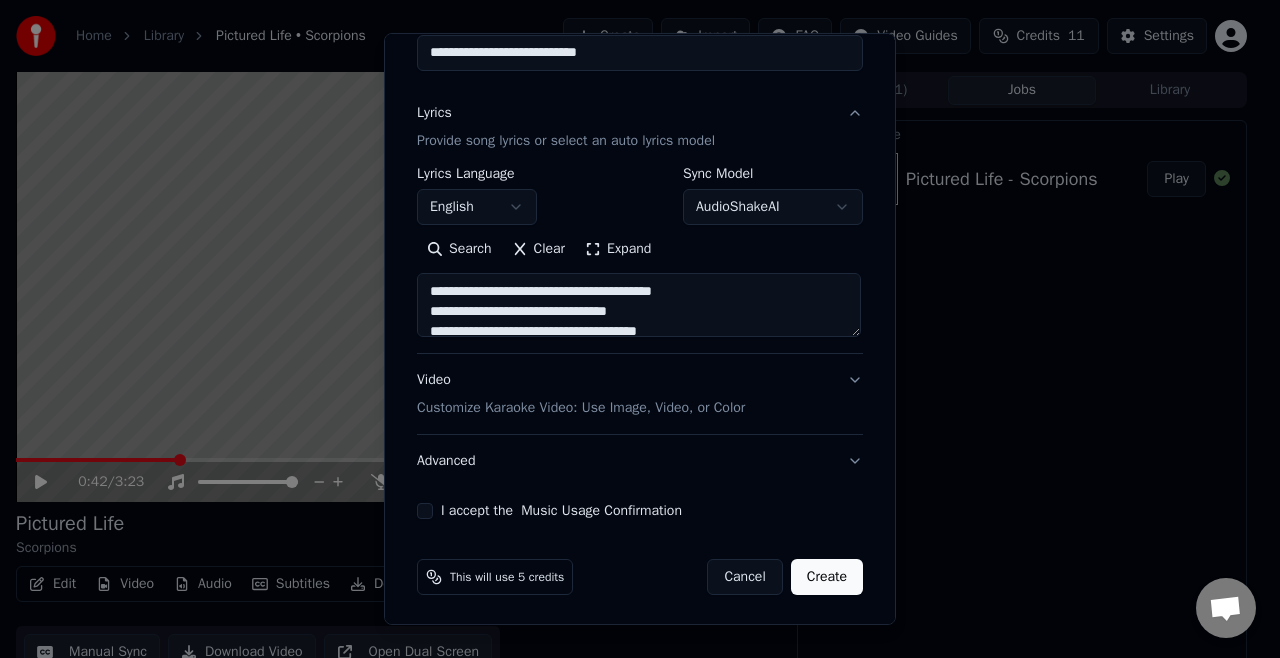 click on "Customize Karaoke Video: Use Image, Video, or Color" at bounding box center [581, 408] 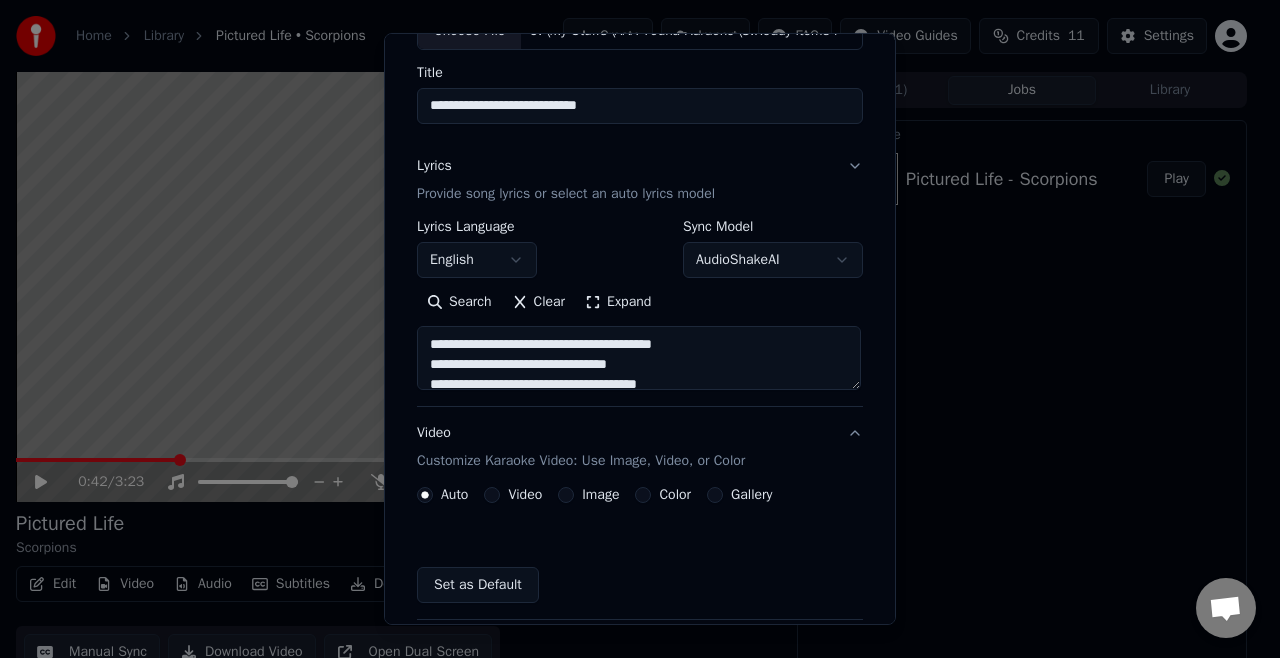 scroll, scrollTop: 144, scrollLeft: 0, axis: vertical 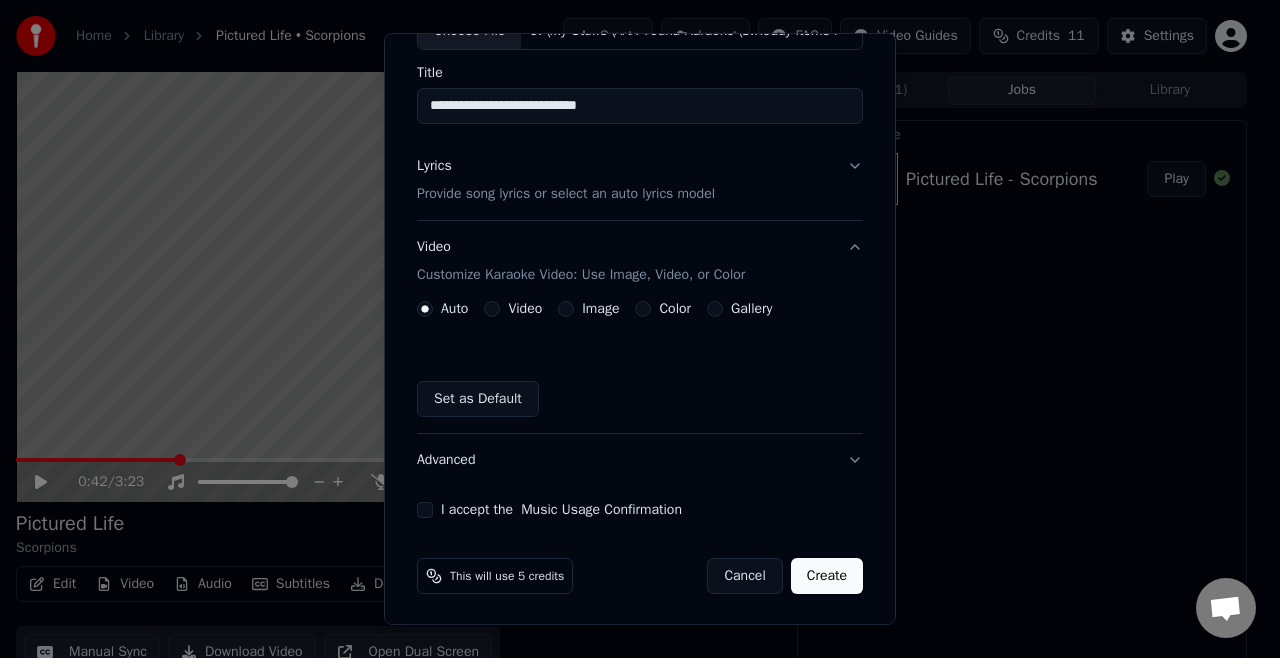click on "Image" at bounding box center [566, 309] 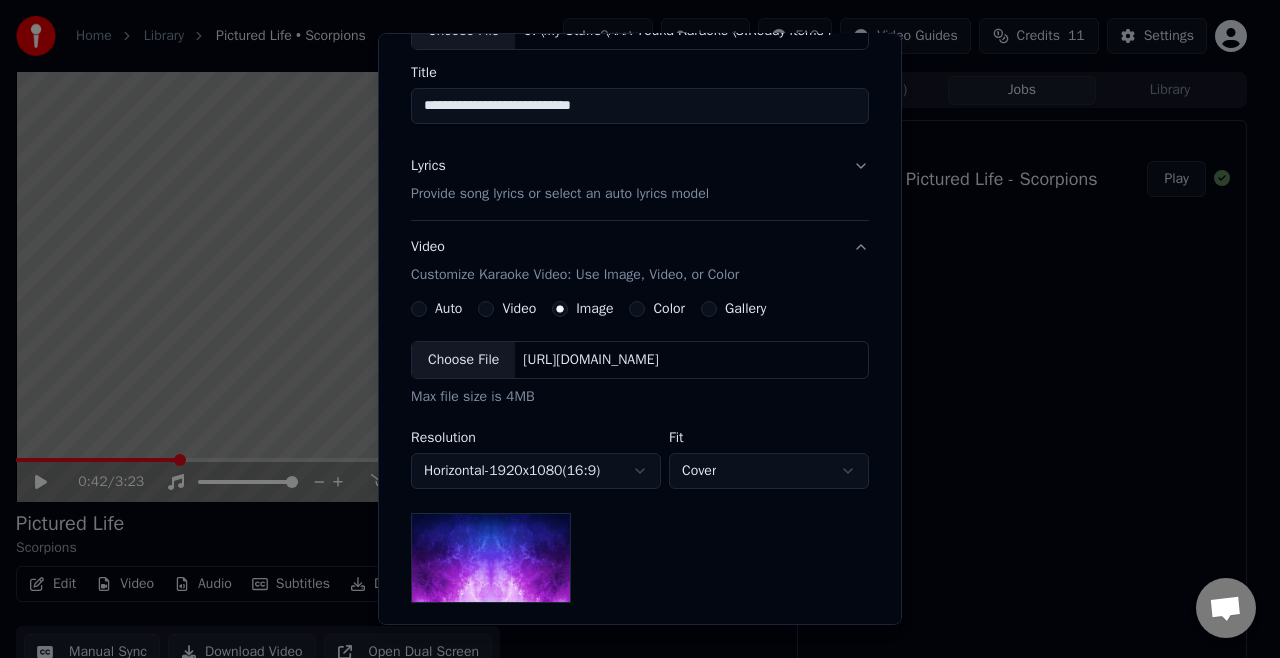 click on "Choose File" at bounding box center [463, 360] 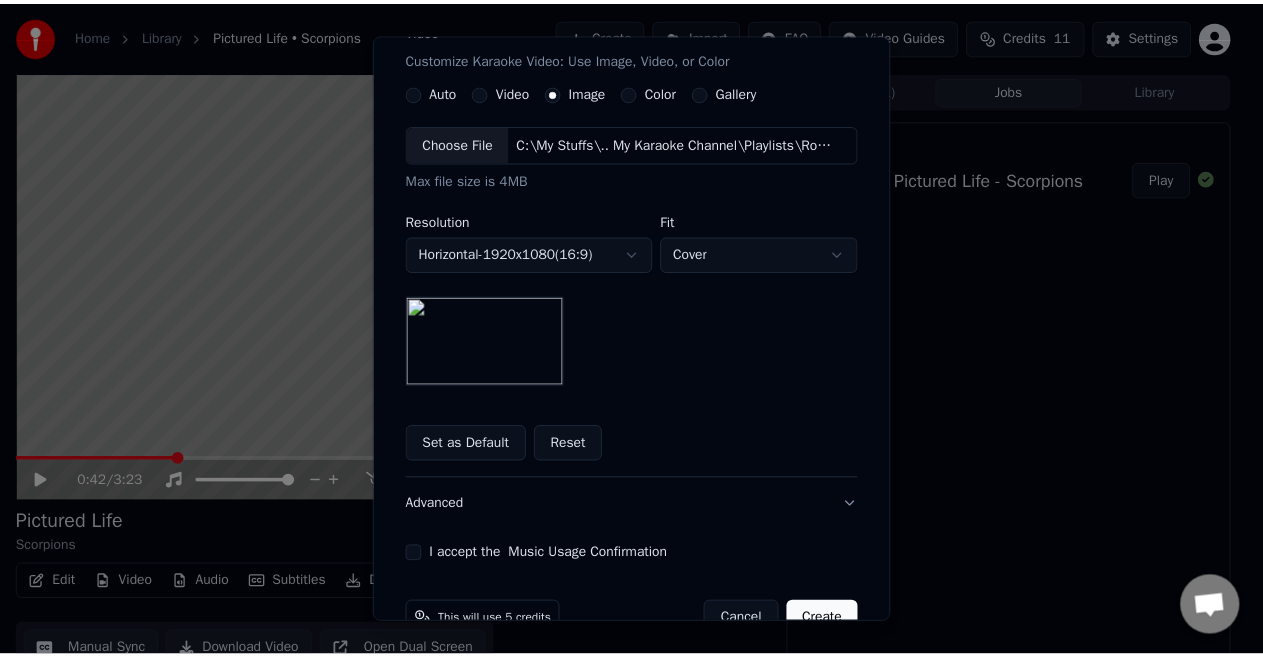 scroll, scrollTop: 404, scrollLeft: 0, axis: vertical 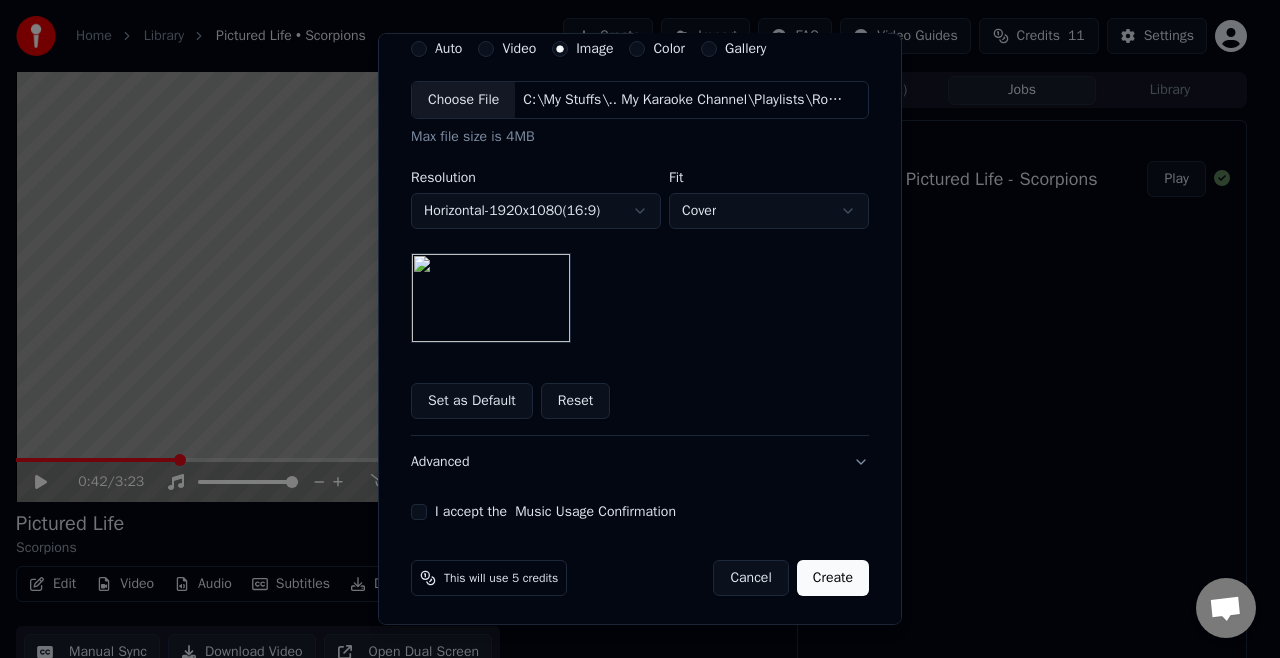 click on "I accept the   Music Usage Confirmation" at bounding box center [640, 512] 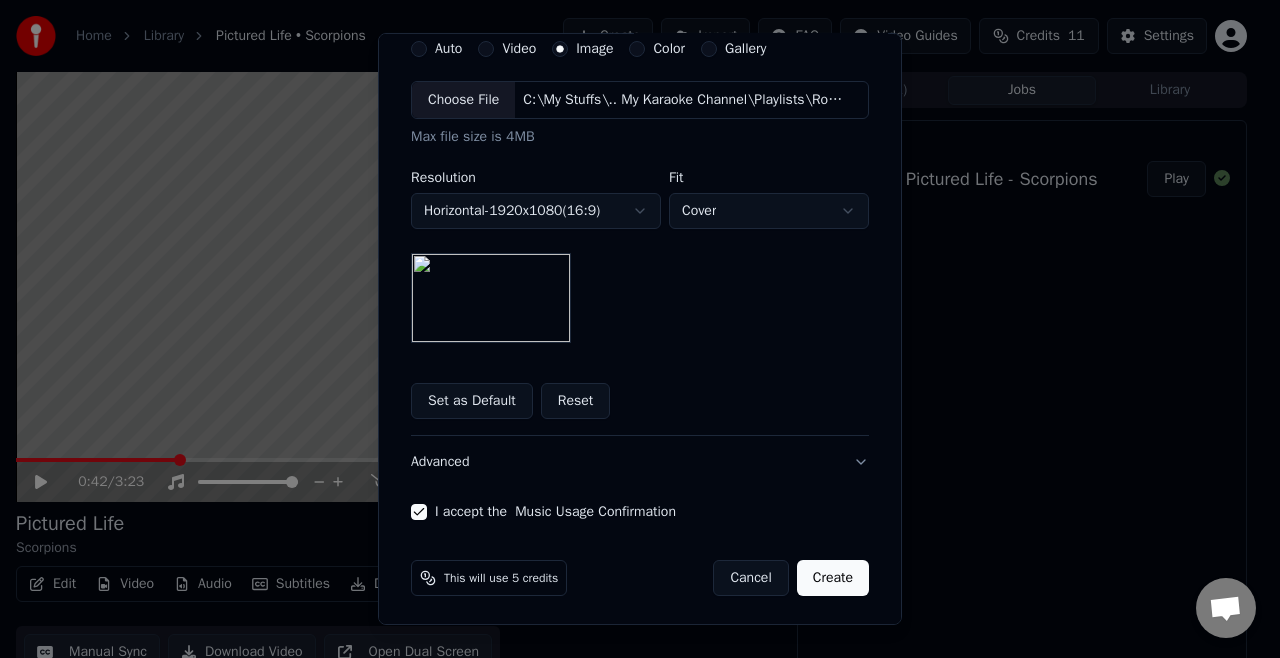 click on "Create" at bounding box center (833, 578) 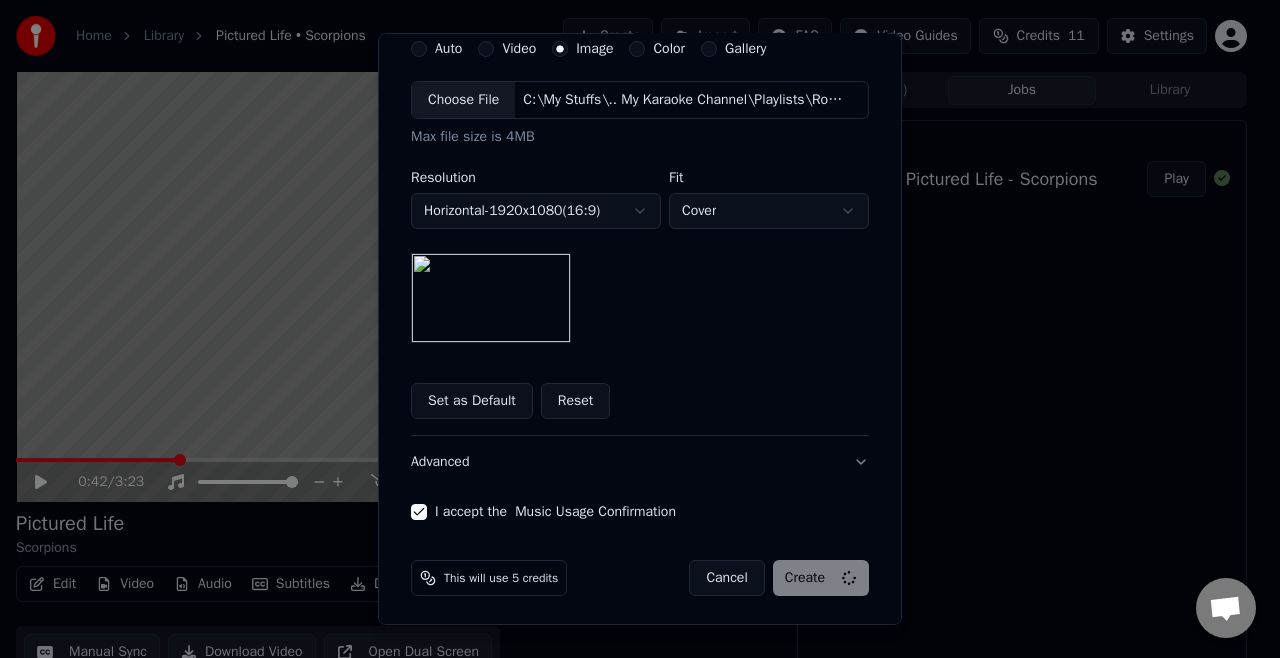 type 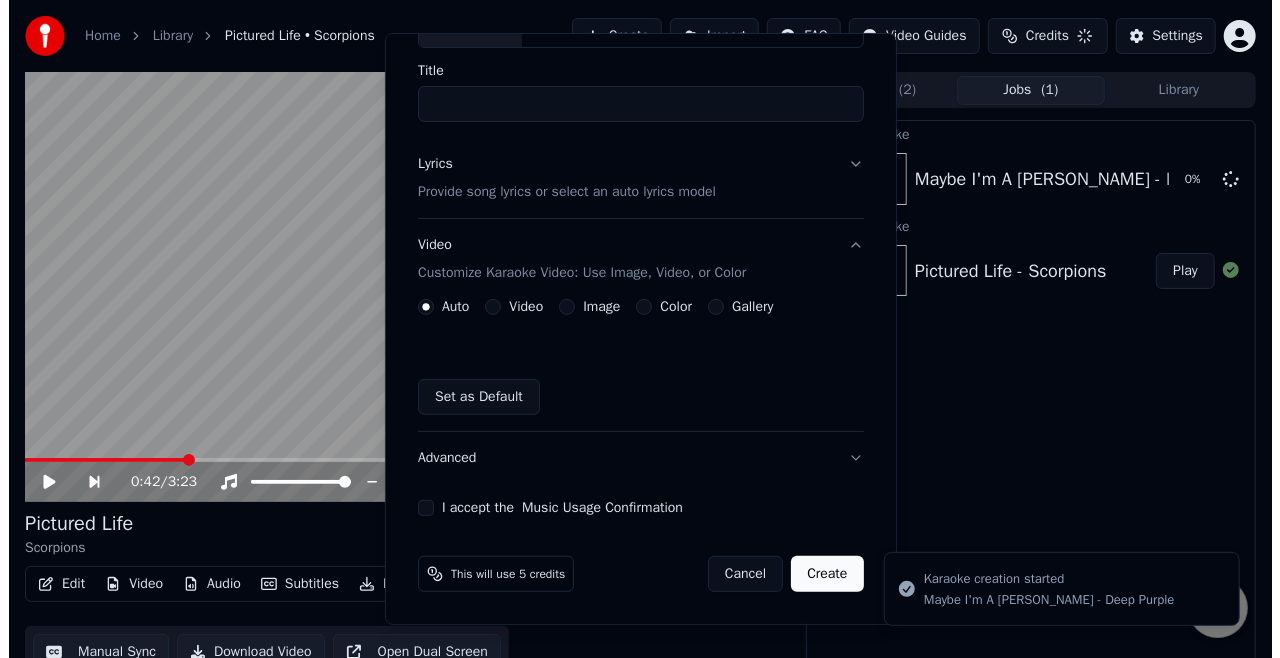 scroll, scrollTop: 144, scrollLeft: 0, axis: vertical 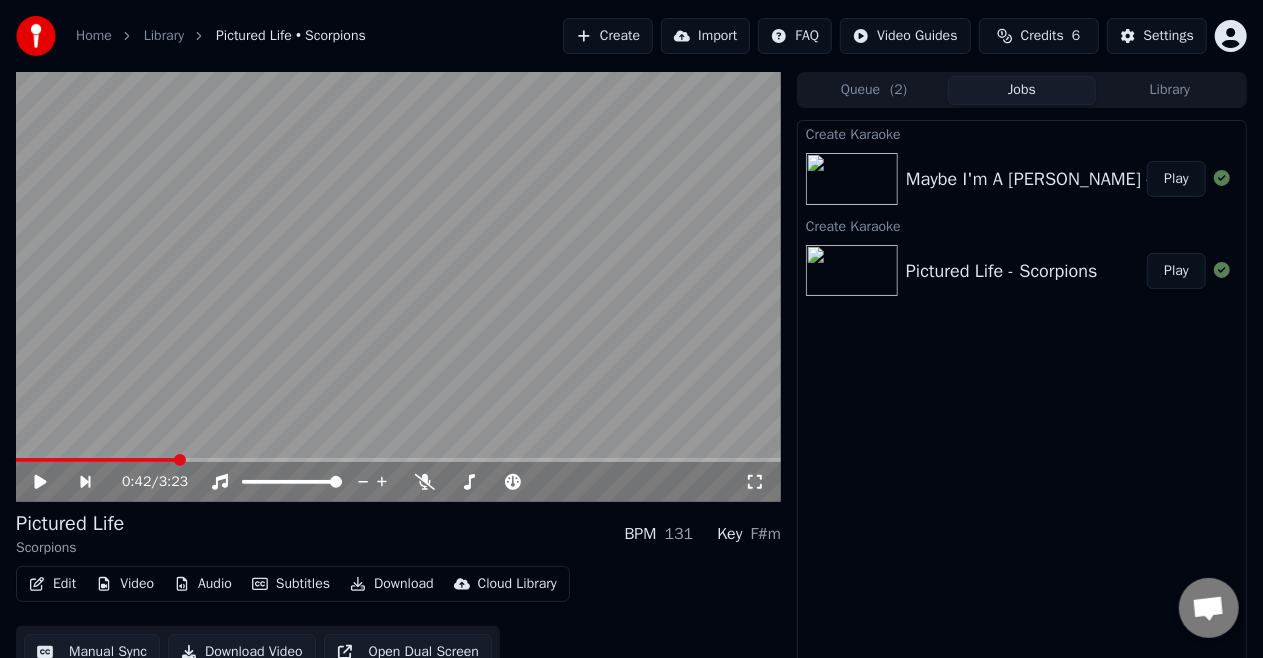 click on "Create" at bounding box center (608, 36) 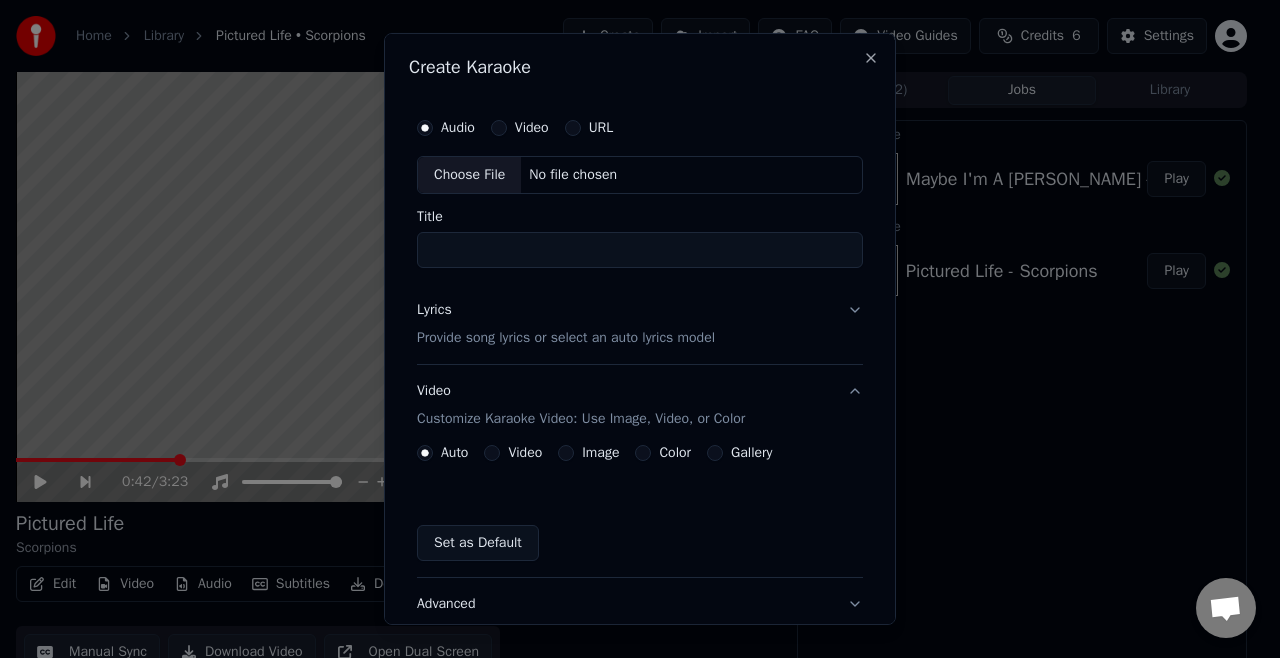 click on "Choose File" at bounding box center [469, 175] 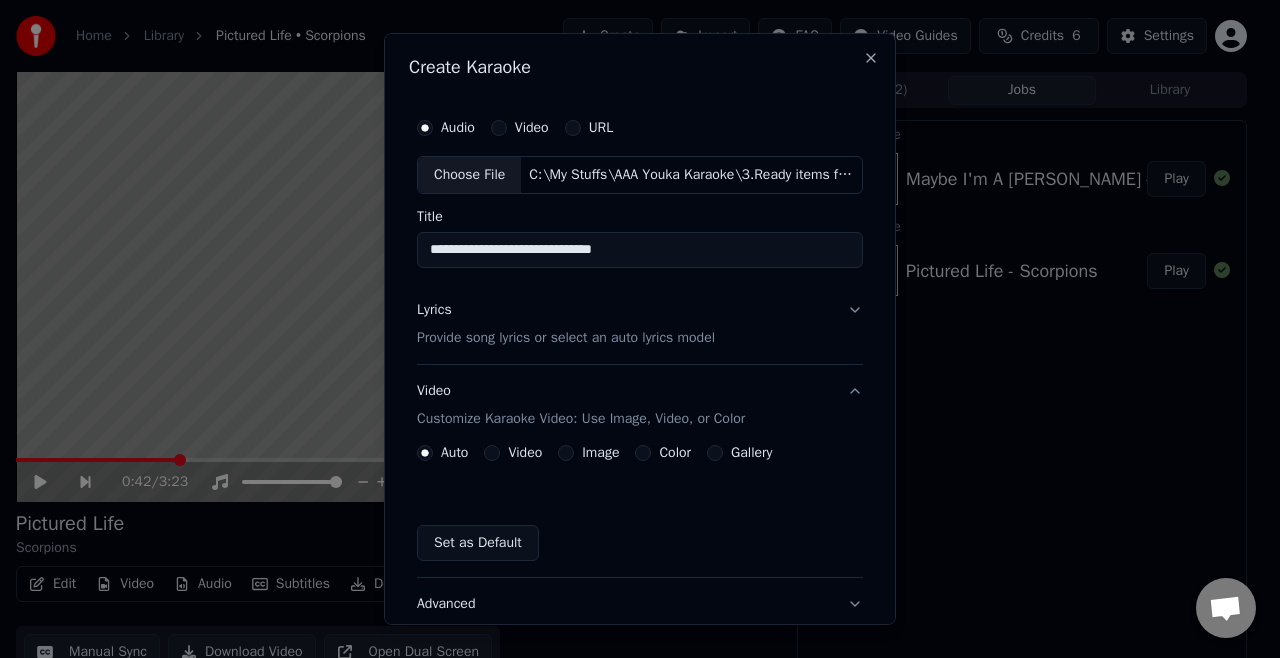 drag, startPoint x: 442, startPoint y: 249, endPoint x: 375, endPoint y: 249, distance: 67 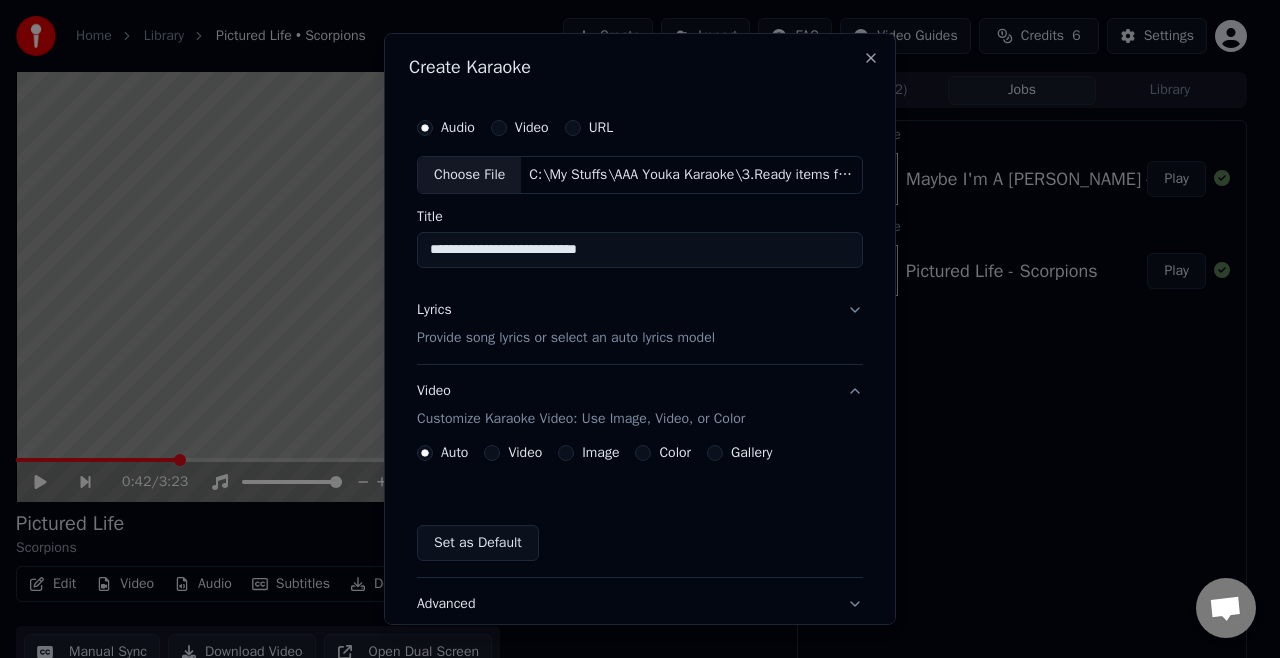 scroll, scrollTop: 100, scrollLeft: 0, axis: vertical 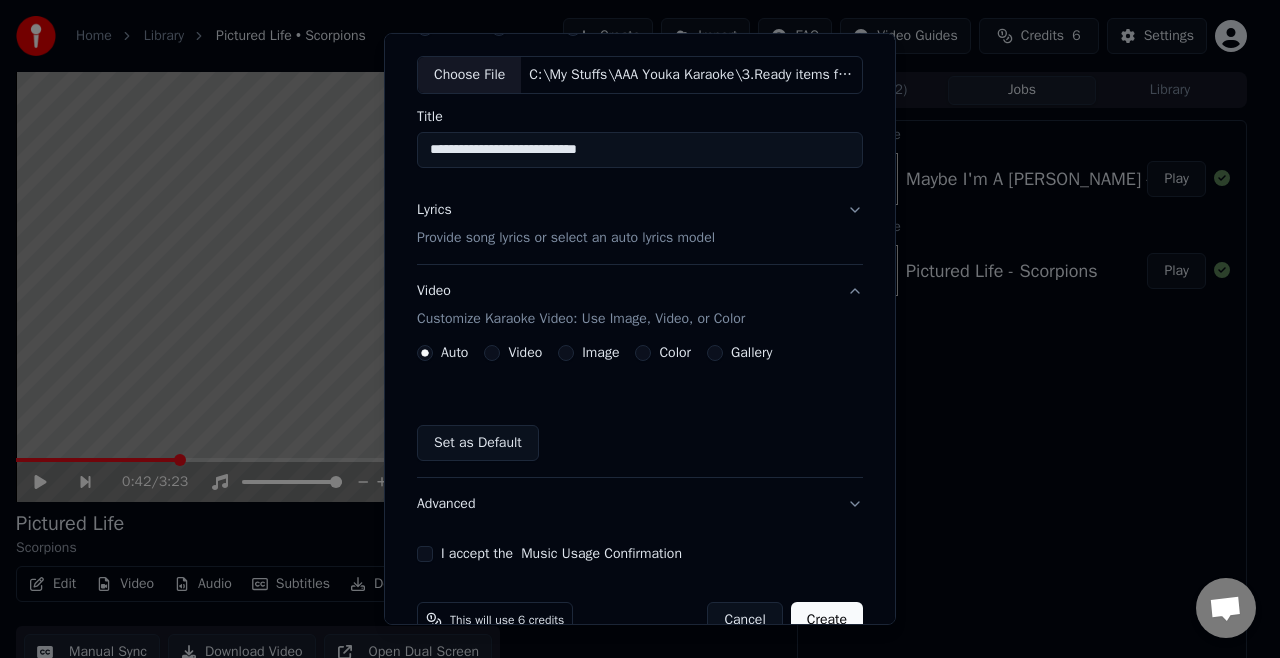 type on "**********" 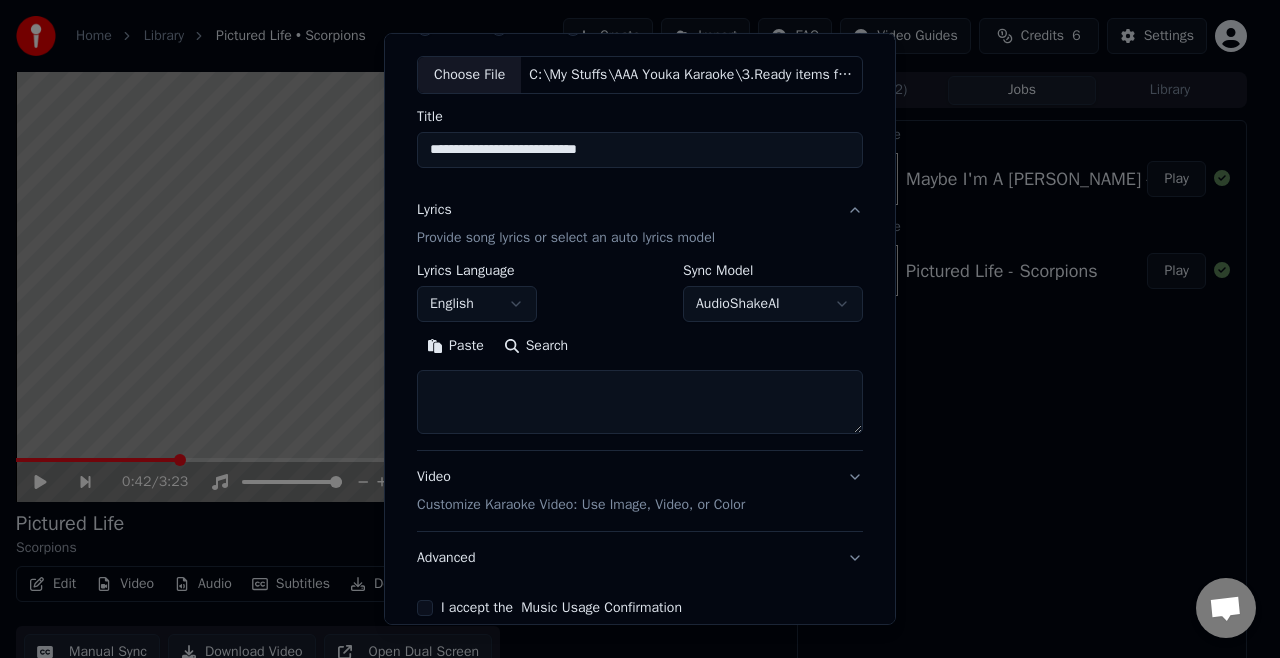 click on "Paste" at bounding box center (455, 346) 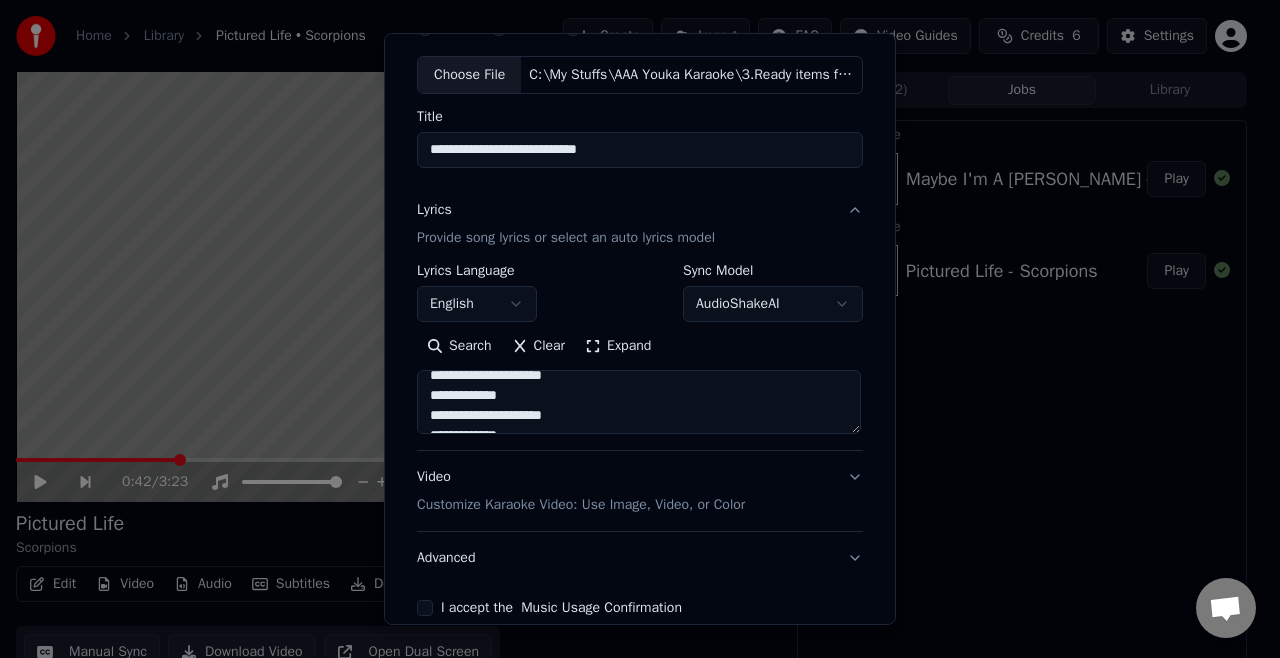 scroll, scrollTop: 393, scrollLeft: 0, axis: vertical 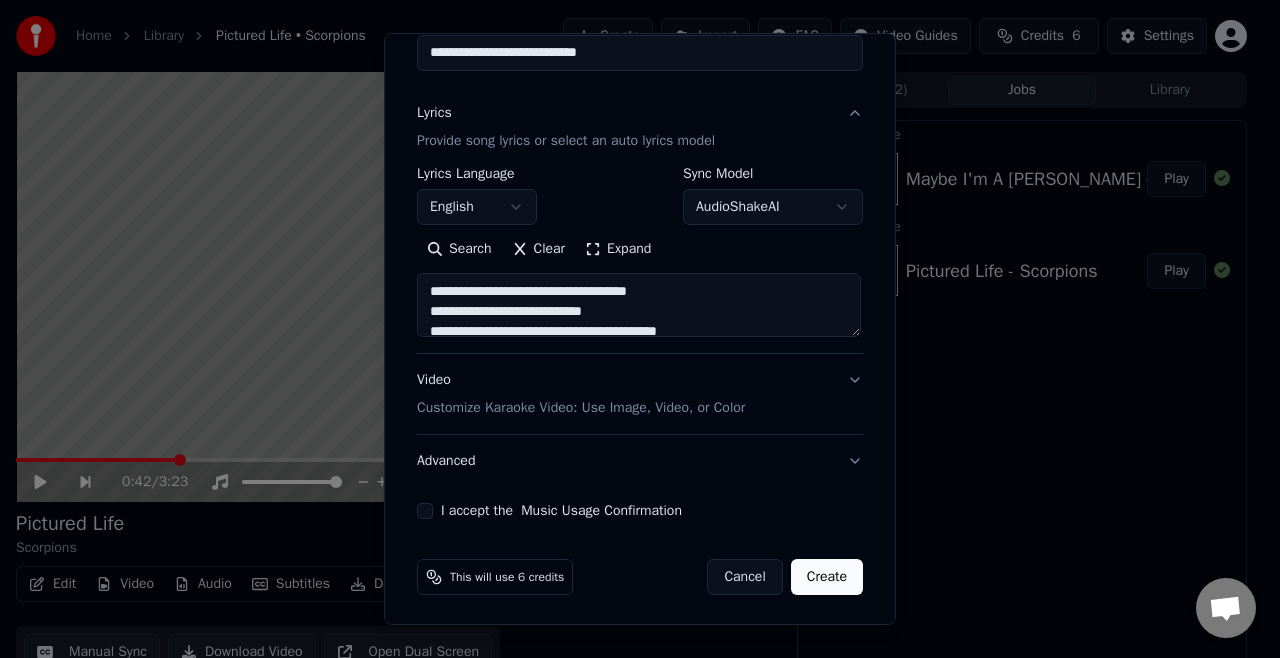 click on "Customize Karaoke Video: Use Image, Video, or Color" at bounding box center [581, 408] 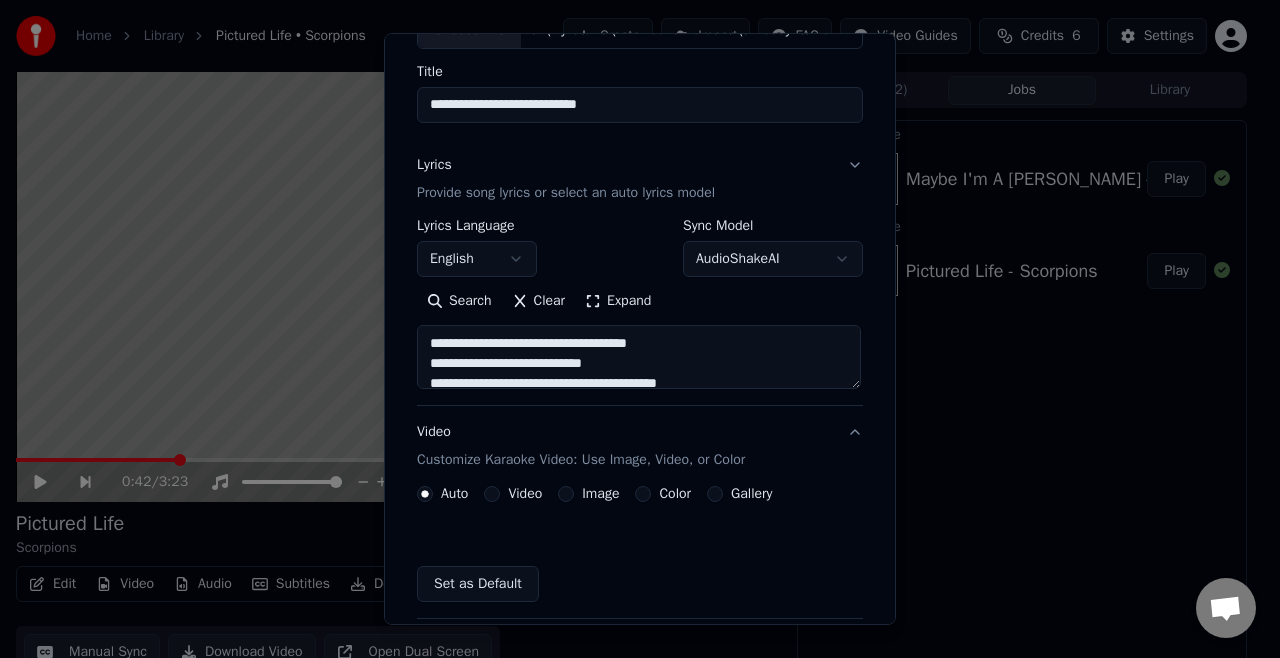 scroll, scrollTop: 144, scrollLeft: 0, axis: vertical 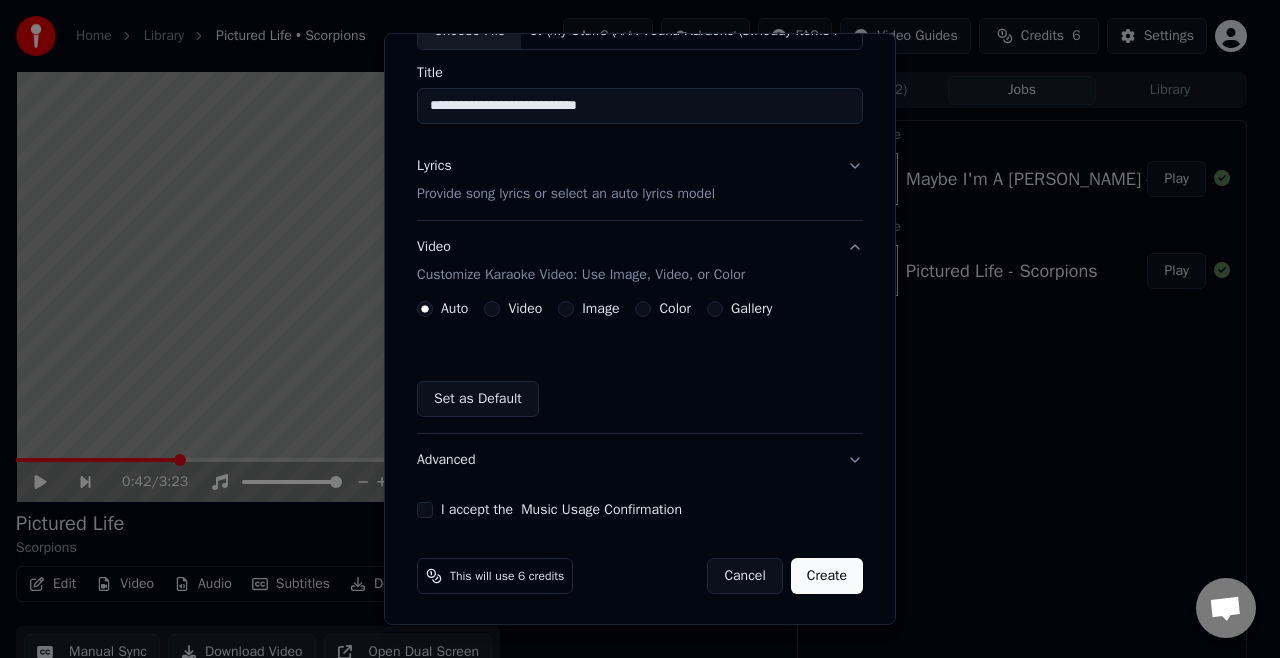 click on "Video" at bounding box center (492, 309) 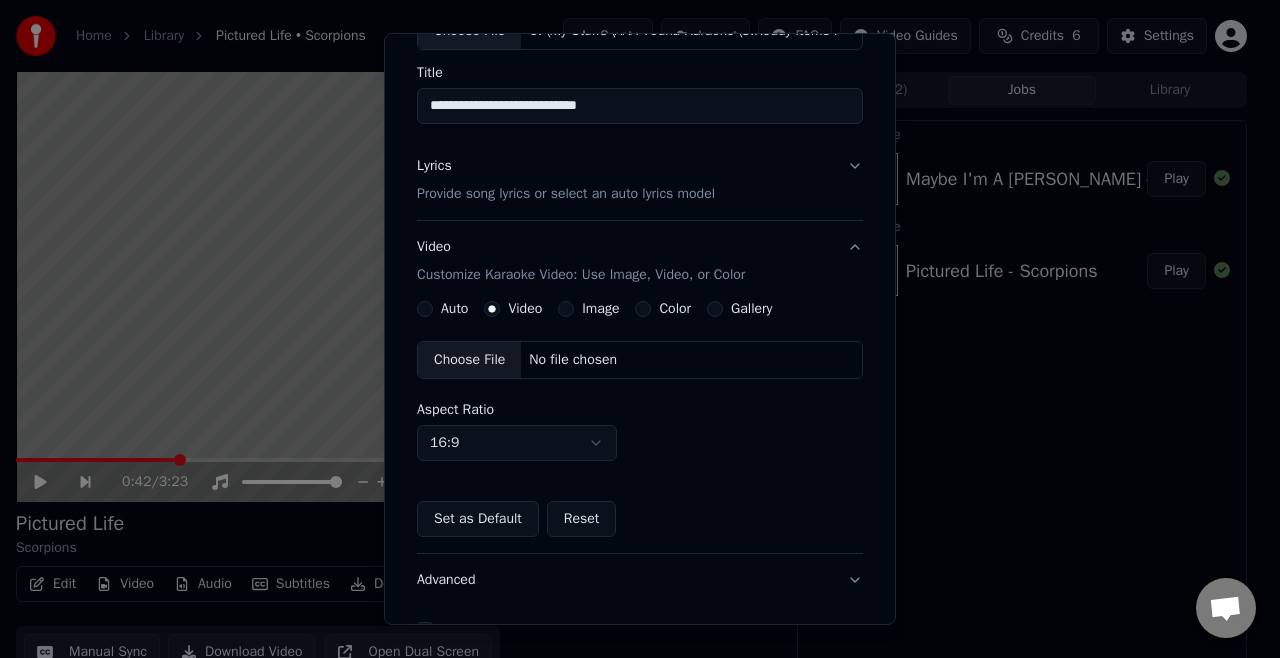 click on "Image" at bounding box center (566, 309) 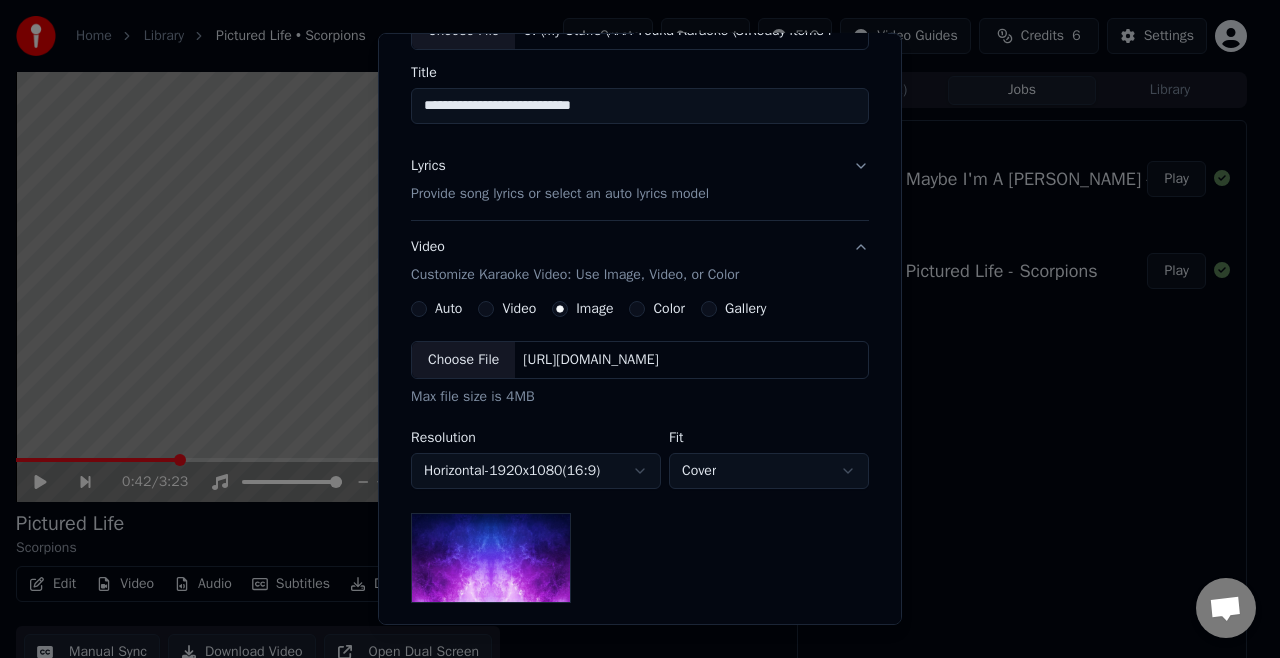click on "Choose File" at bounding box center [463, 360] 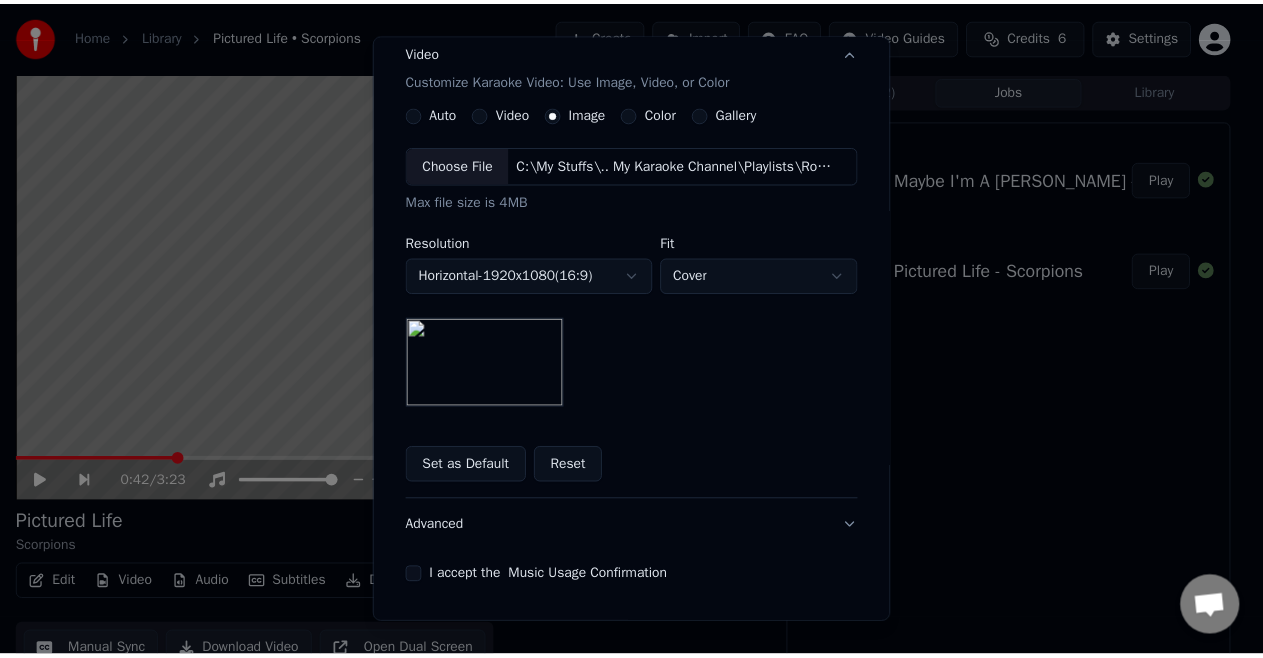 scroll, scrollTop: 404, scrollLeft: 0, axis: vertical 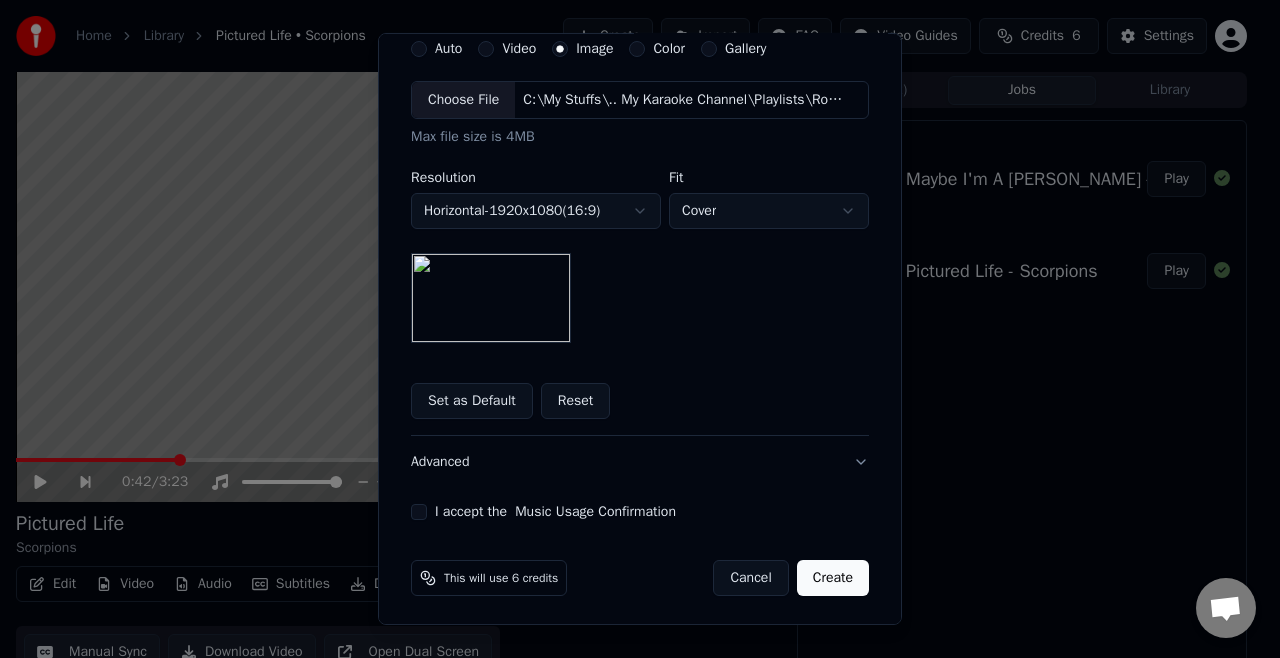 click on "I accept the   Music Usage Confirmation" at bounding box center [419, 512] 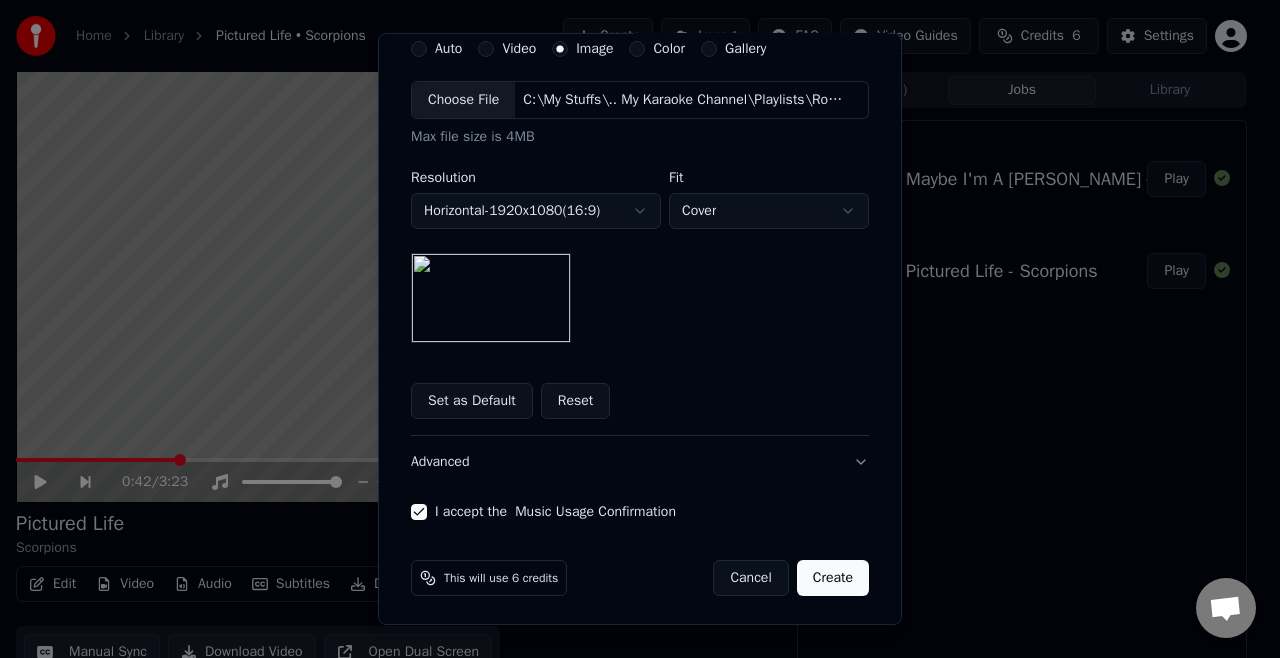 click on "Create" at bounding box center (833, 578) 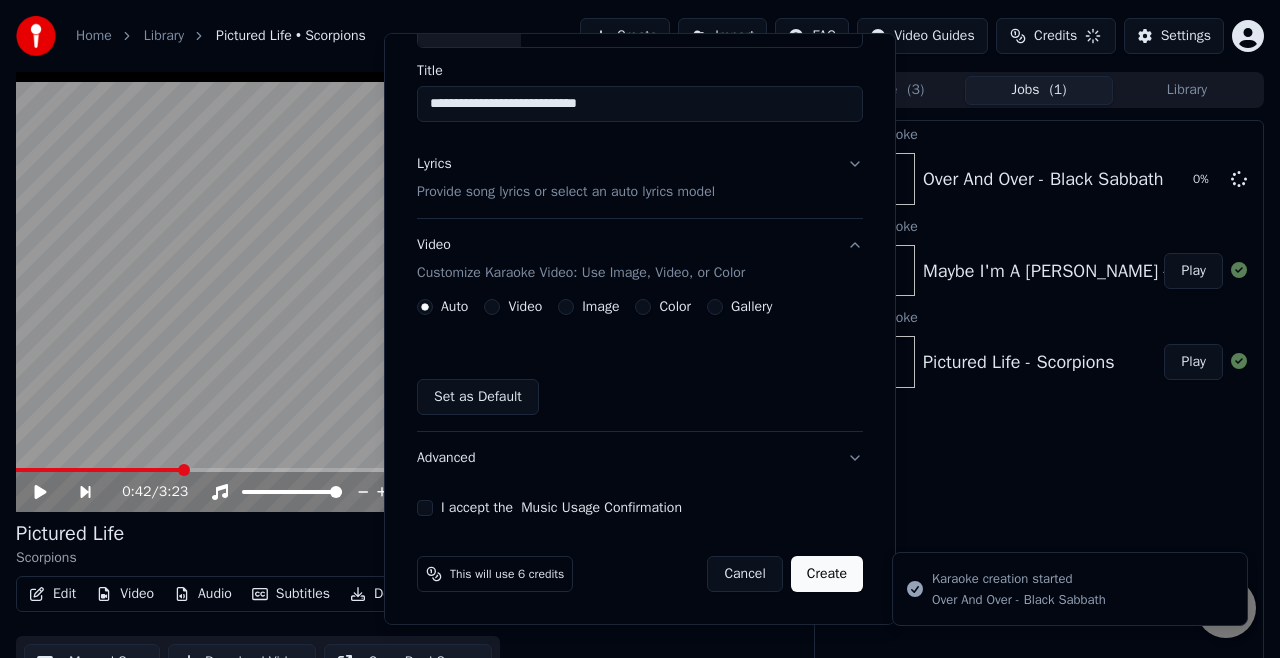 type 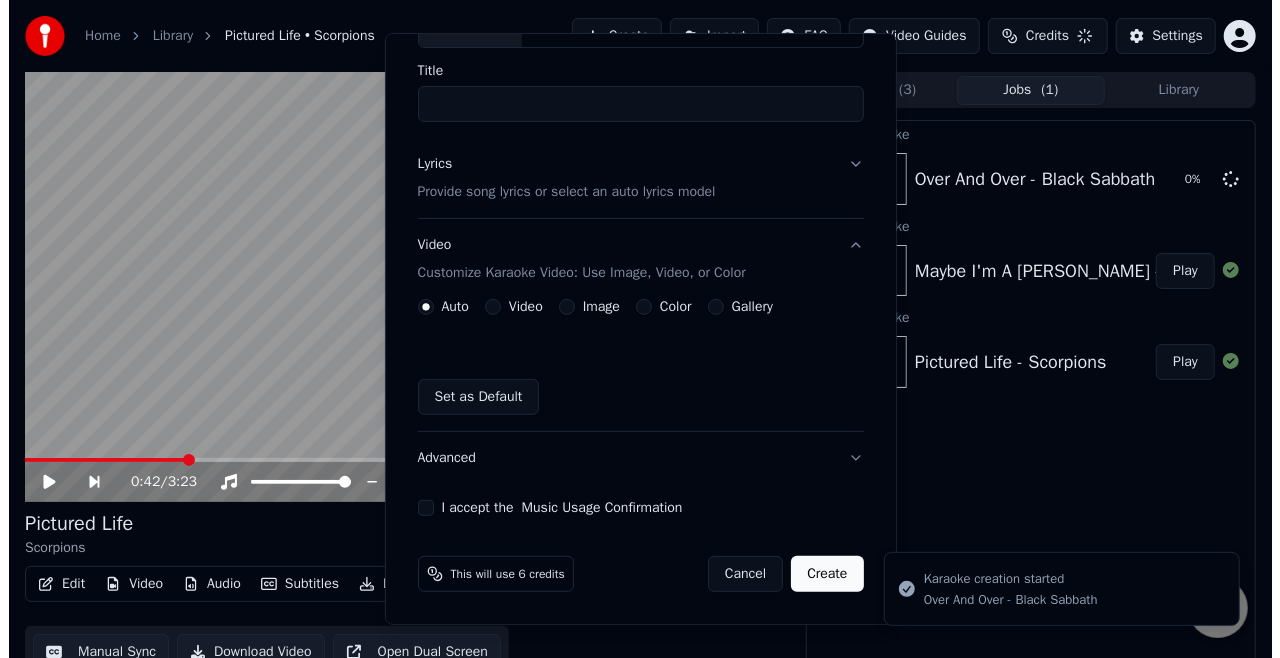 scroll, scrollTop: 144, scrollLeft: 0, axis: vertical 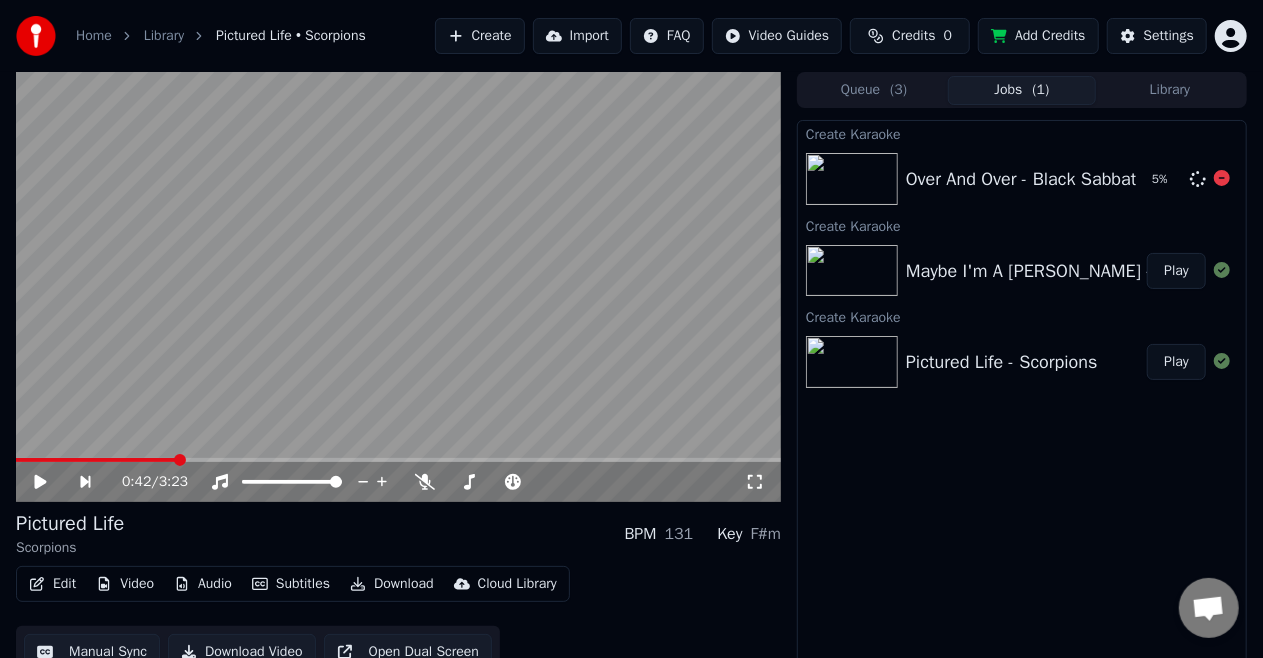 click 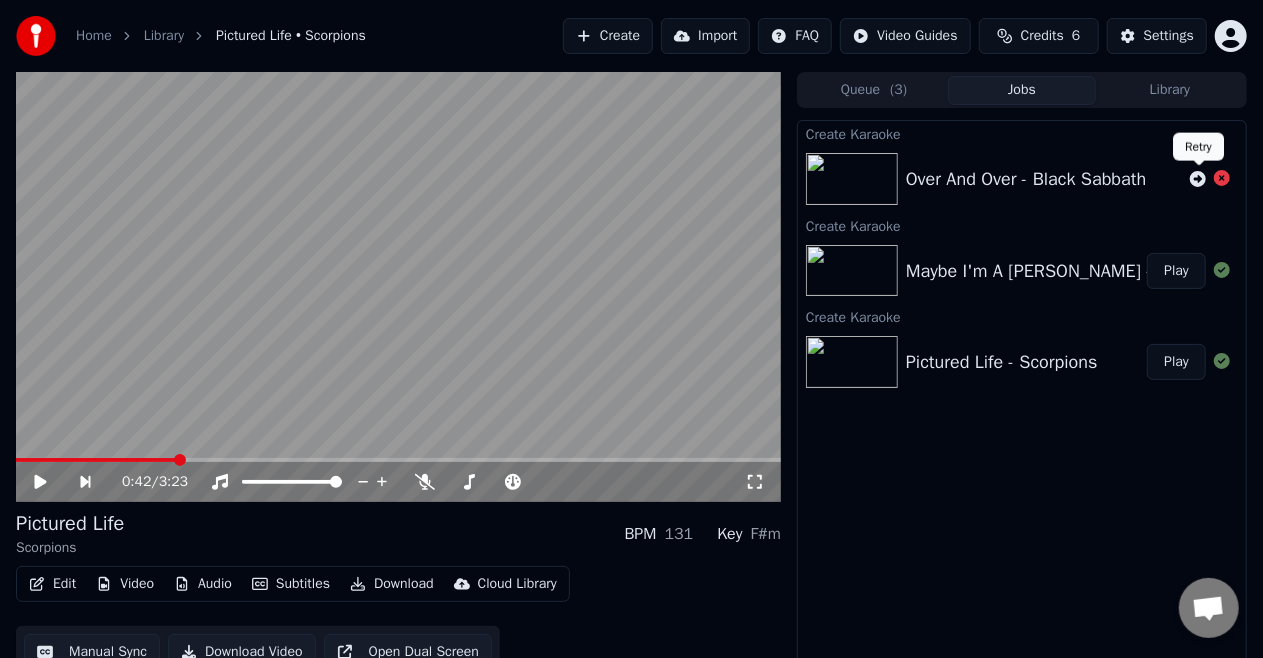 click 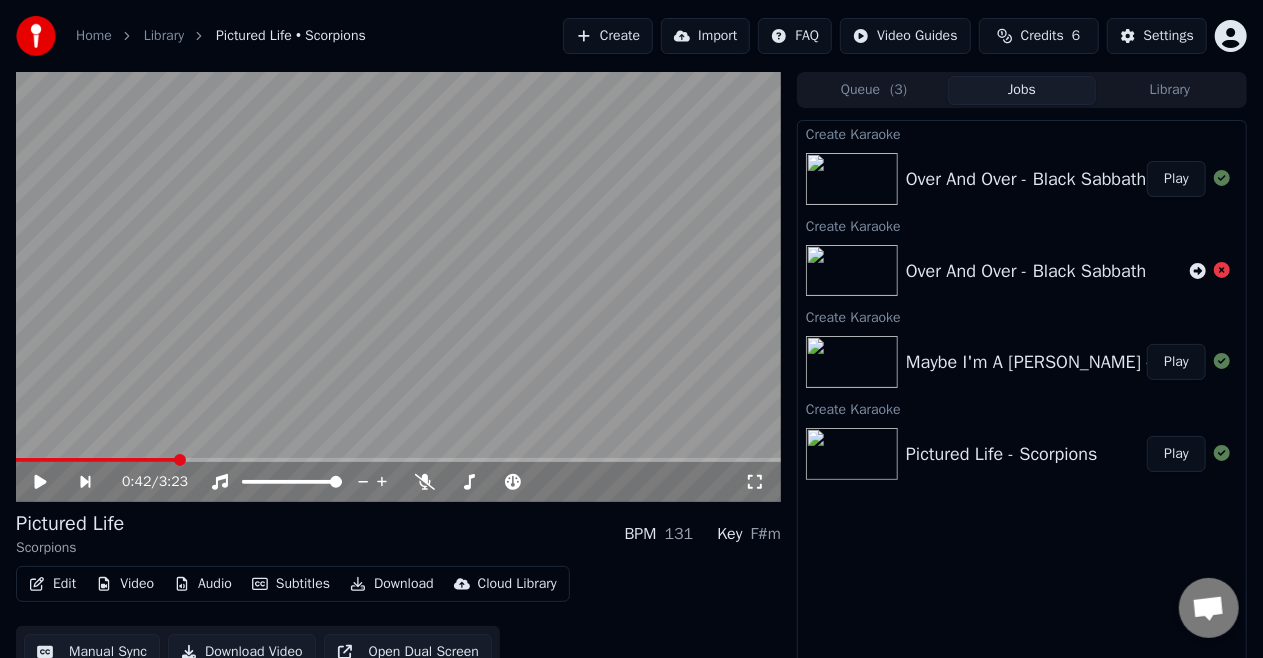 click on "0:42  /  3:23" at bounding box center [433, 482] 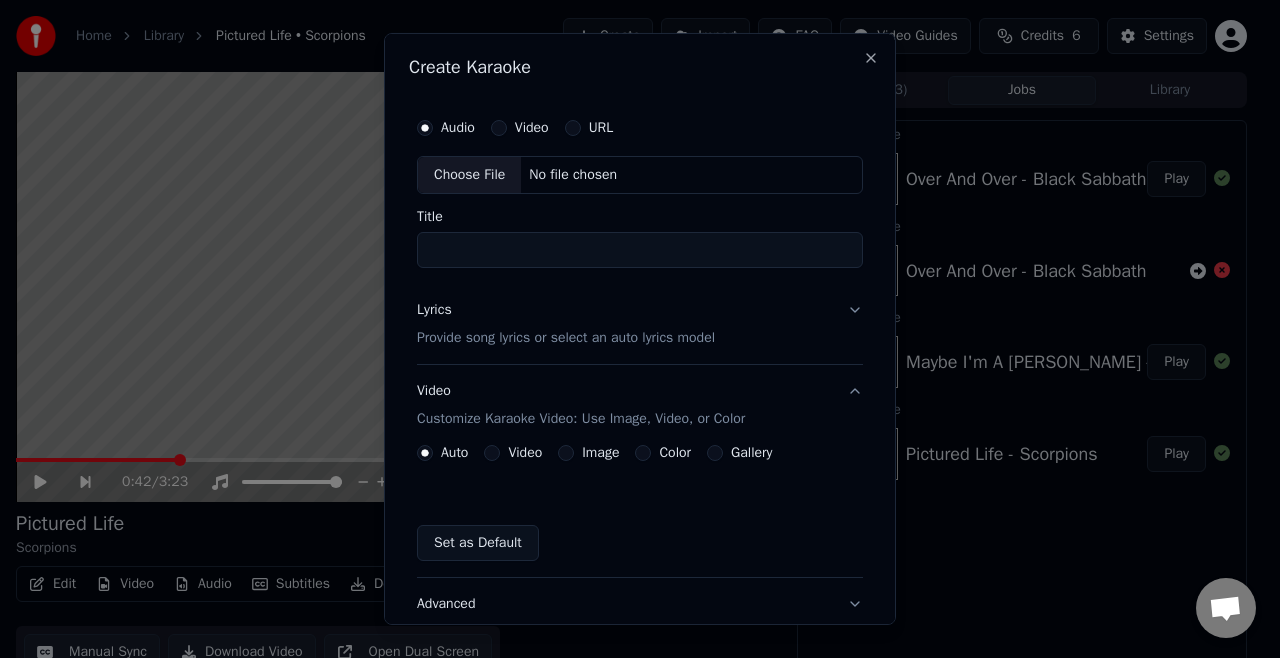 click on "Choose File" at bounding box center (469, 175) 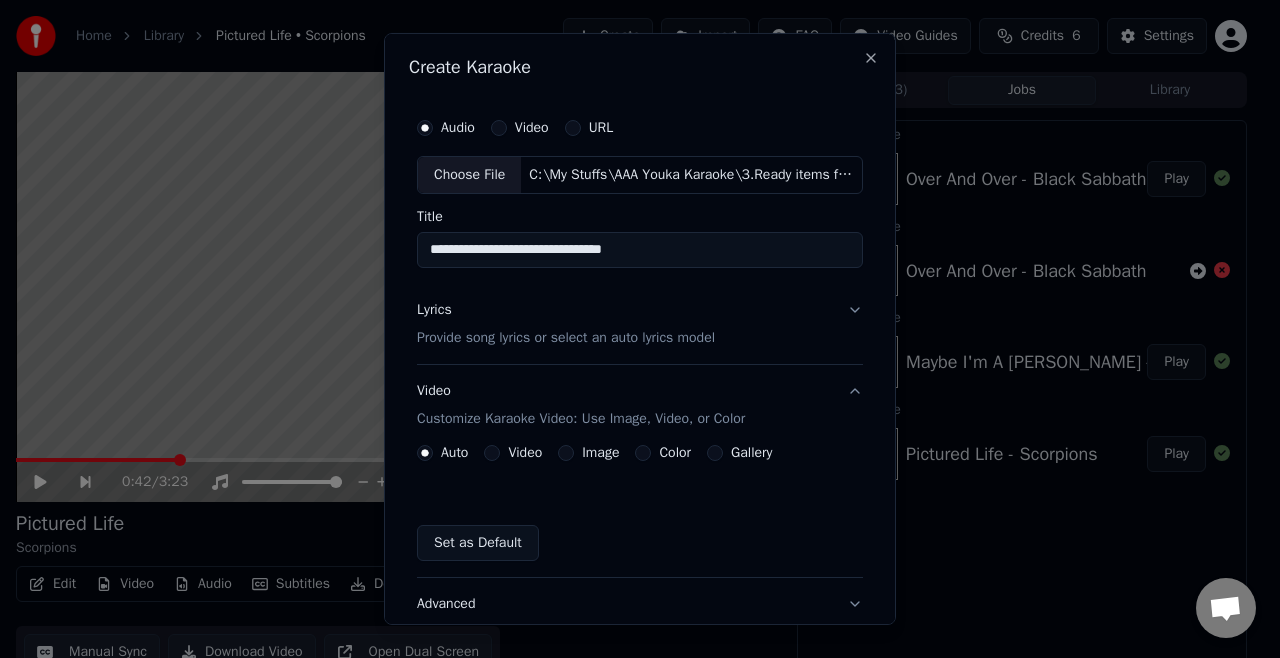drag, startPoint x: 450, startPoint y: 246, endPoint x: 335, endPoint y: 247, distance: 115.00435 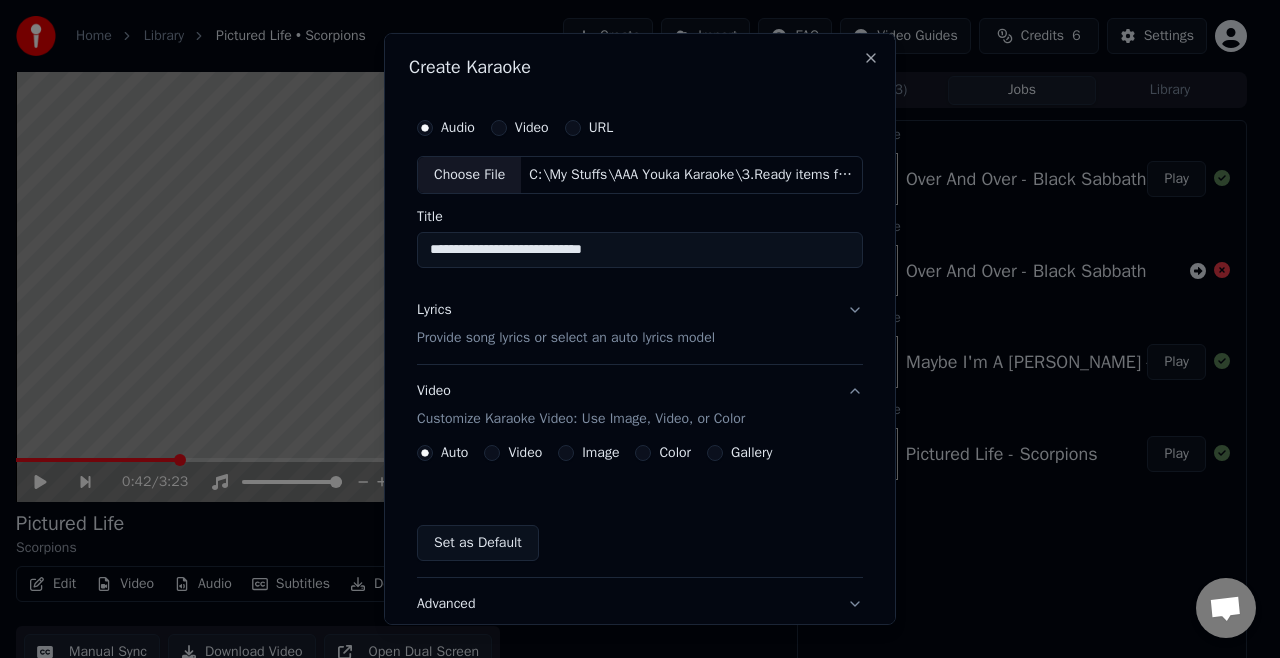type on "**********" 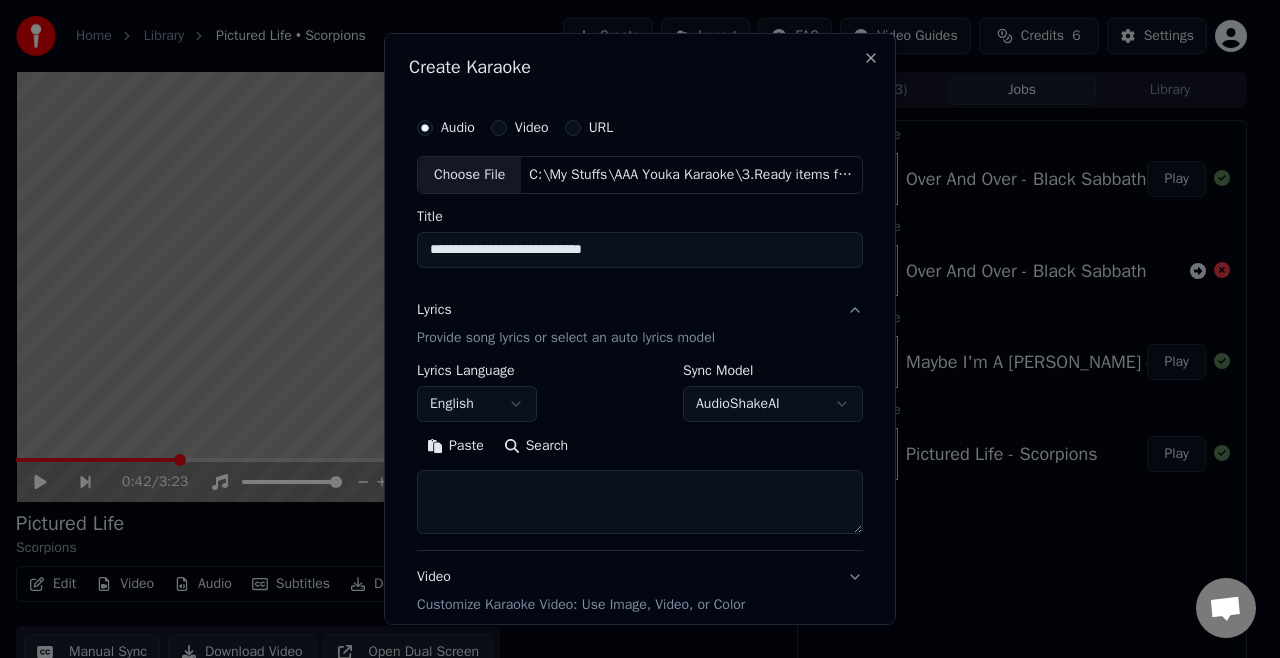 click on "Paste" at bounding box center (455, 446) 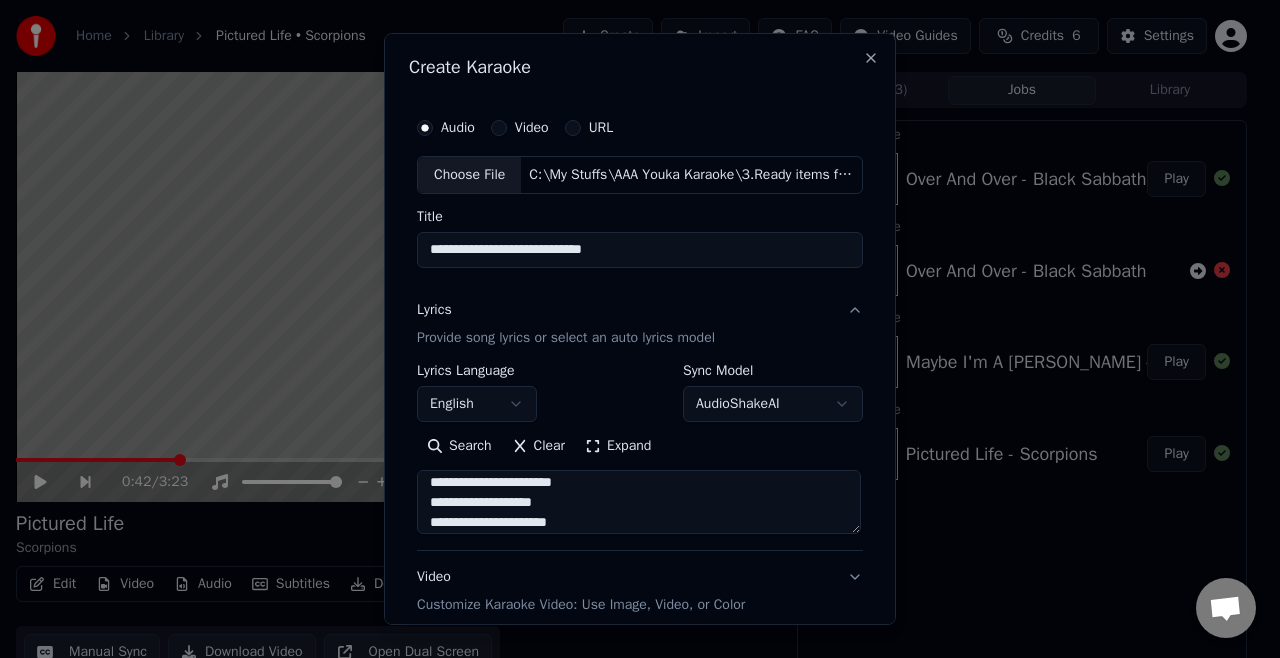 scroll, scrollTop: 513, scrollLeft: 0, axis: vertical 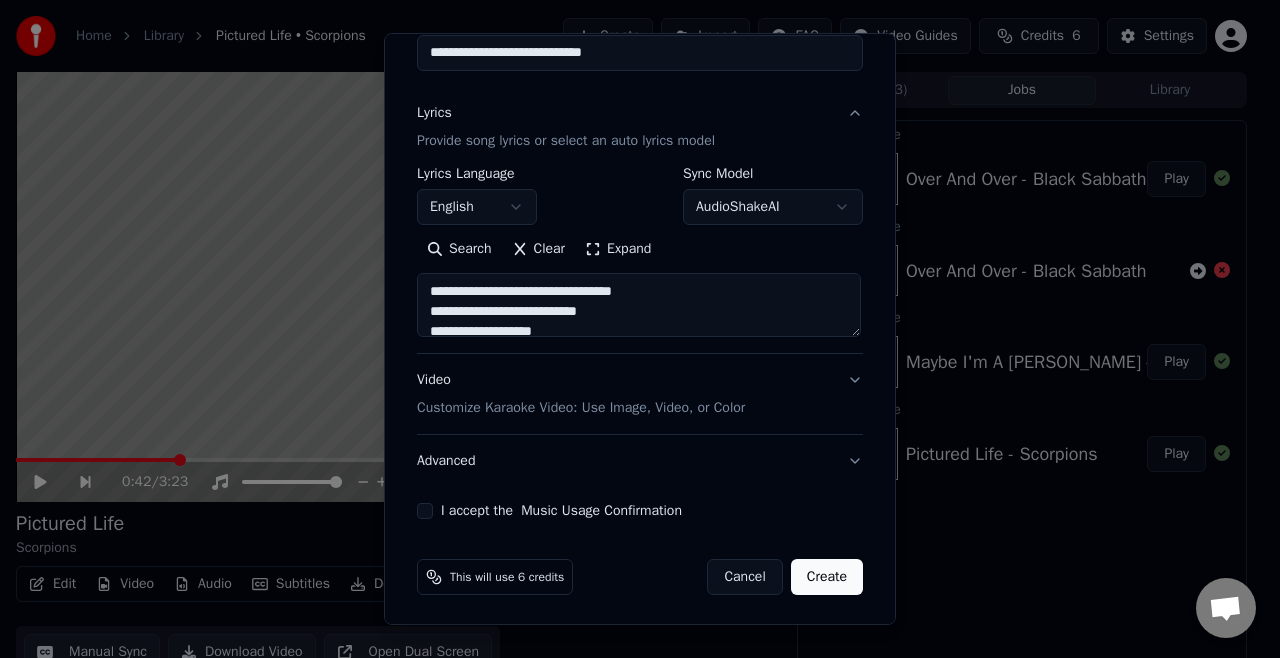 click on "Customize Karaoke Video: Use Image, Video, or Color" at bounding box center (581, 408) 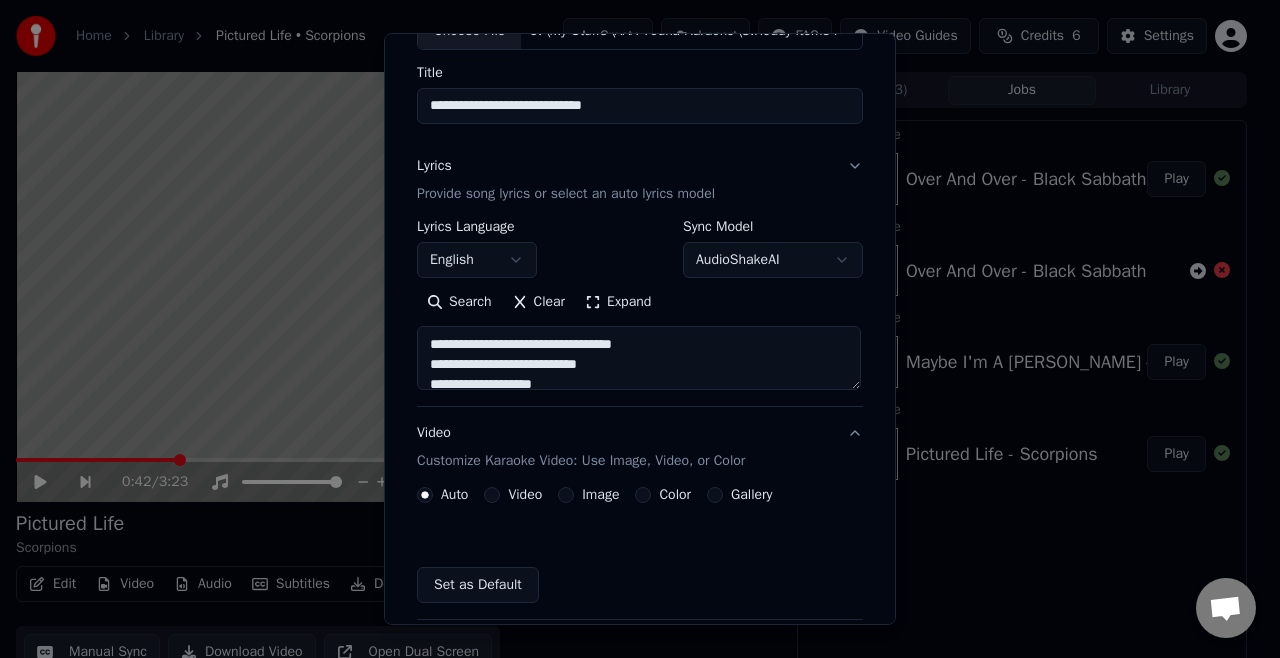 scroll, scrollTop: 144, scrollLeft: 0, axis: vertical 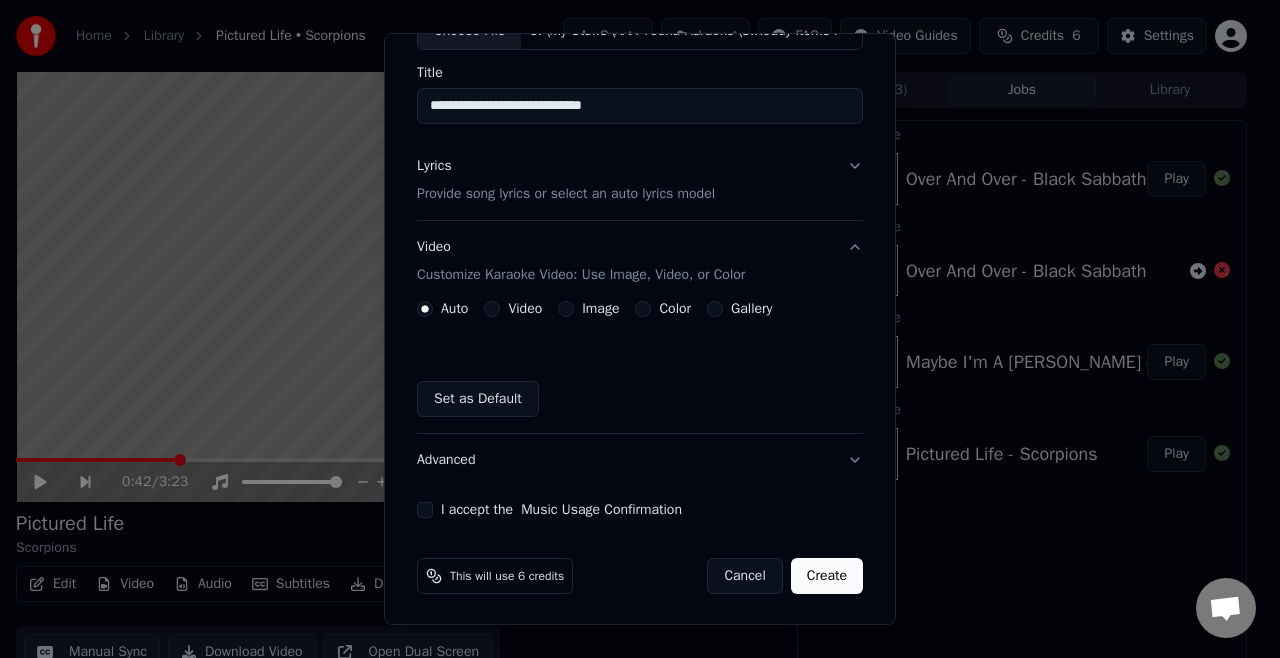 click on "Image" at bounding box center (566, 309) 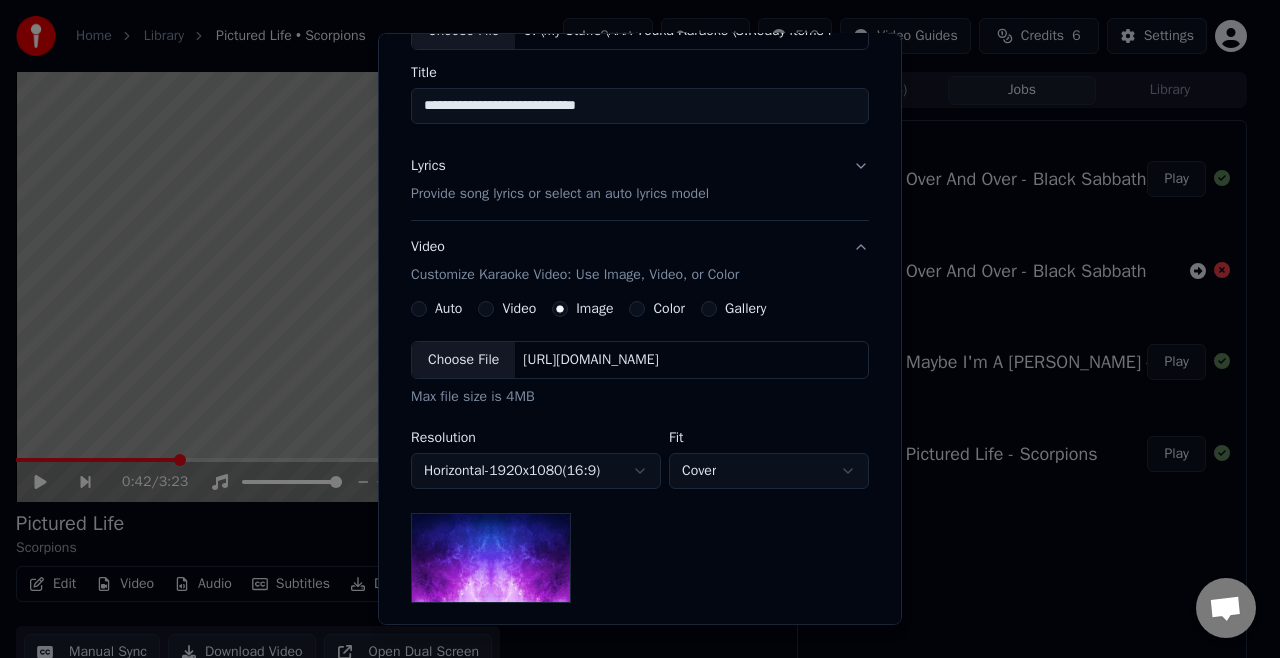 click on "Choose File" at bounding box center [463, 360] 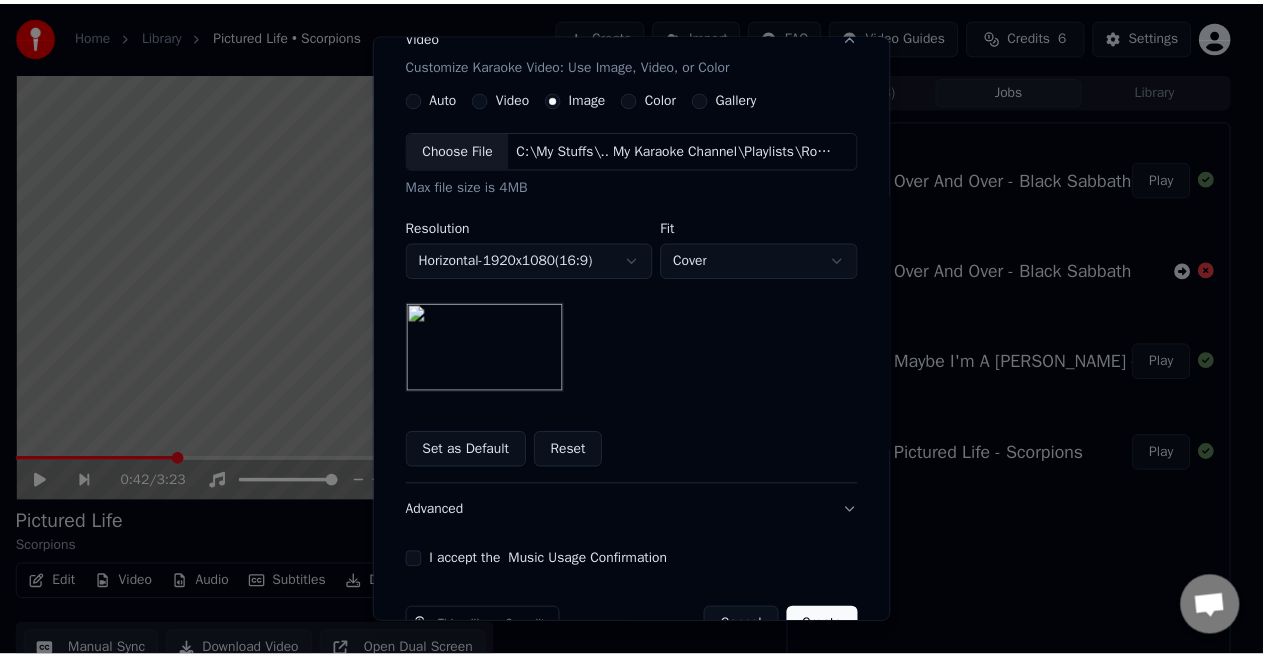 scroll, scrollTop: 404, scrollLeft: 0, axis: vertical 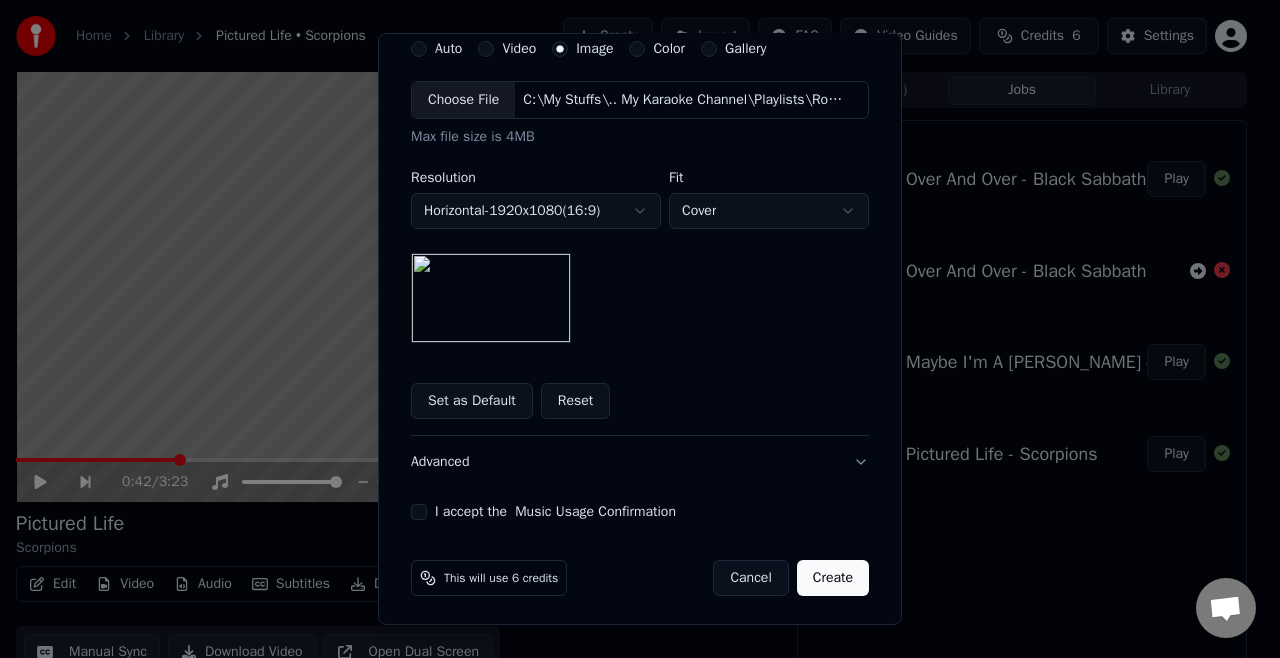 click on "I accept the   Music Usage Confirmation" at bounding box center (419, 512) 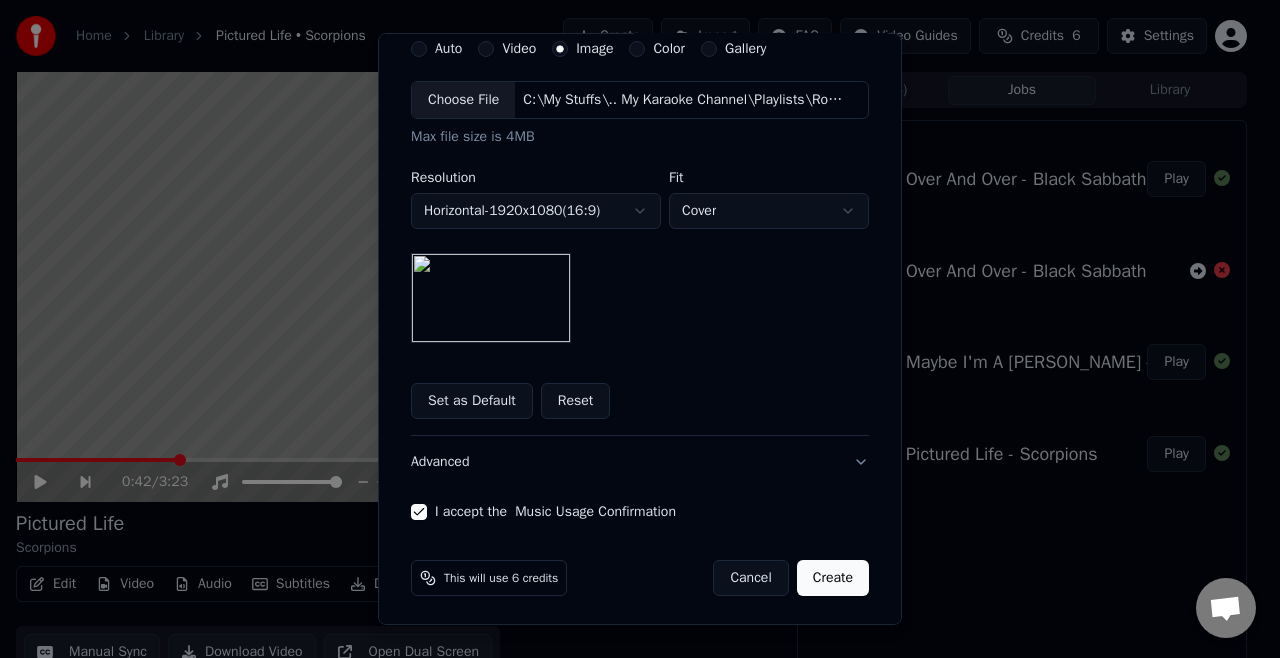 click on "Create" at bounding box center [833, 578] 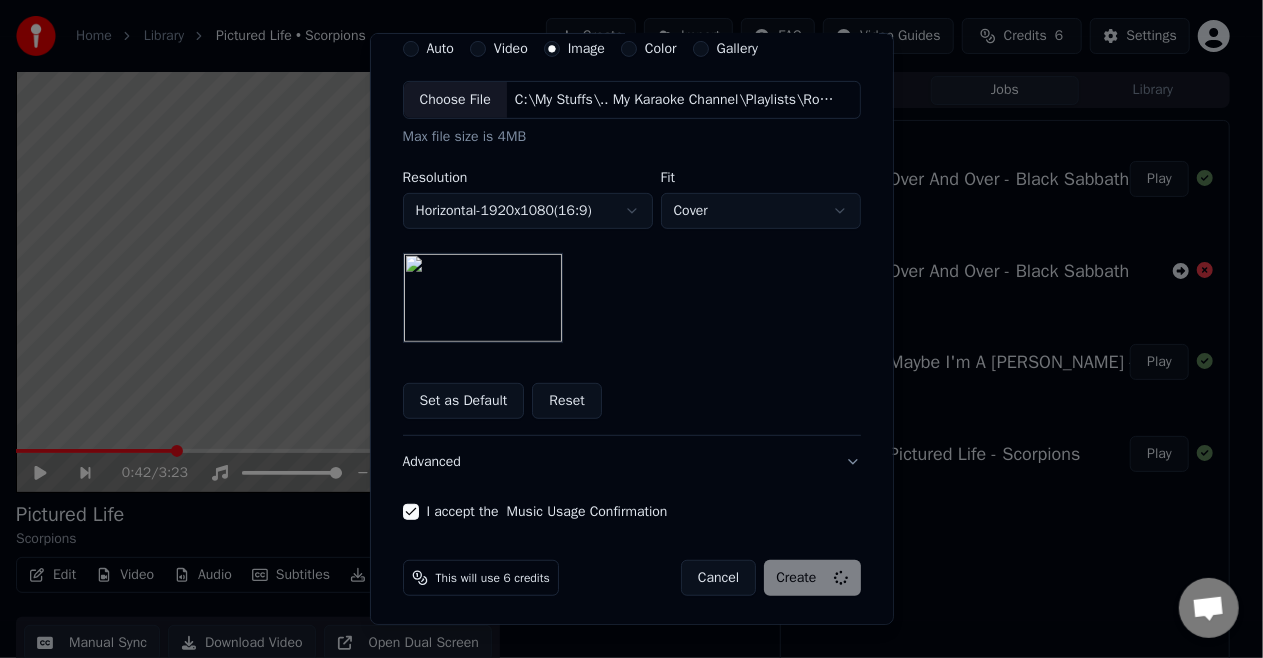 type 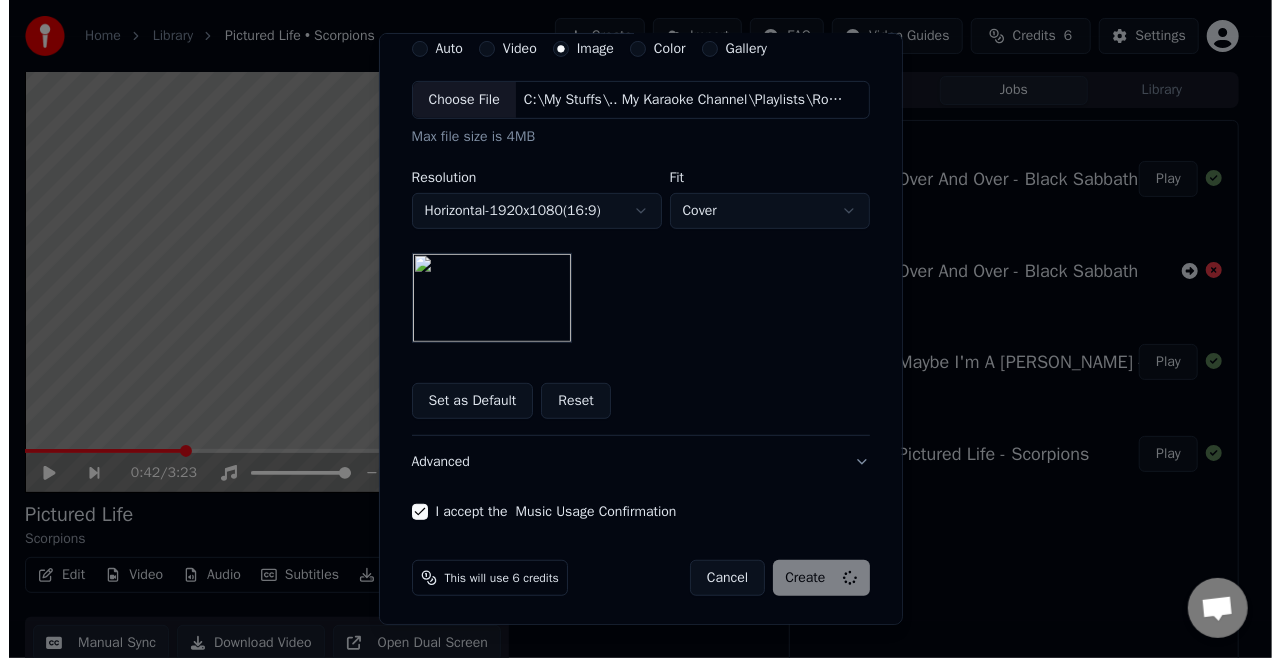 scroll, scrollTop: 144, scrollLeft: 0, axis: vertical 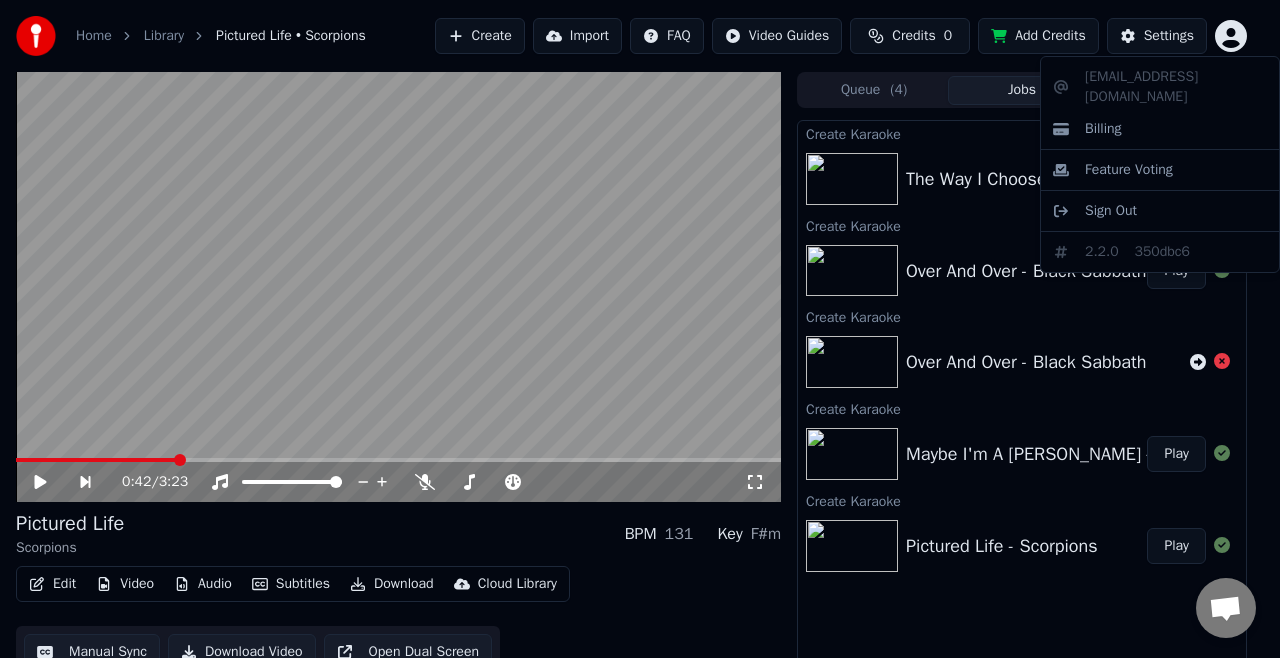 click on "Home Library Pictured Life • Scorpions Create Import FAQ Video Guides Credits 0 Add Credits Settings 0:42  /  3:23 Pictured Life Scorpions BPM 131 Key F#m Edit Video Audio Subtitles Download Cloud Library Manual Sync Download Video Open Dual Screen Queue ( 4 ) Jobs Library Create Karaoke The Way I Choose - Bad Company Play Create Karaoke Over And Over - Black Sabbath Play Create Karaoke Over And Over - Black Sabbath Create Karaoke Maybe I'm A [PERSON_NAME] - Deep Purple Play Create Karaoke Pictured Life - Scorpions Play [EMAIL_ADDRESS][DOMAIN_NAME] Billing Feature Voting Sign Out 2.2.0 350dbc6" at bounding box center [640, 329] 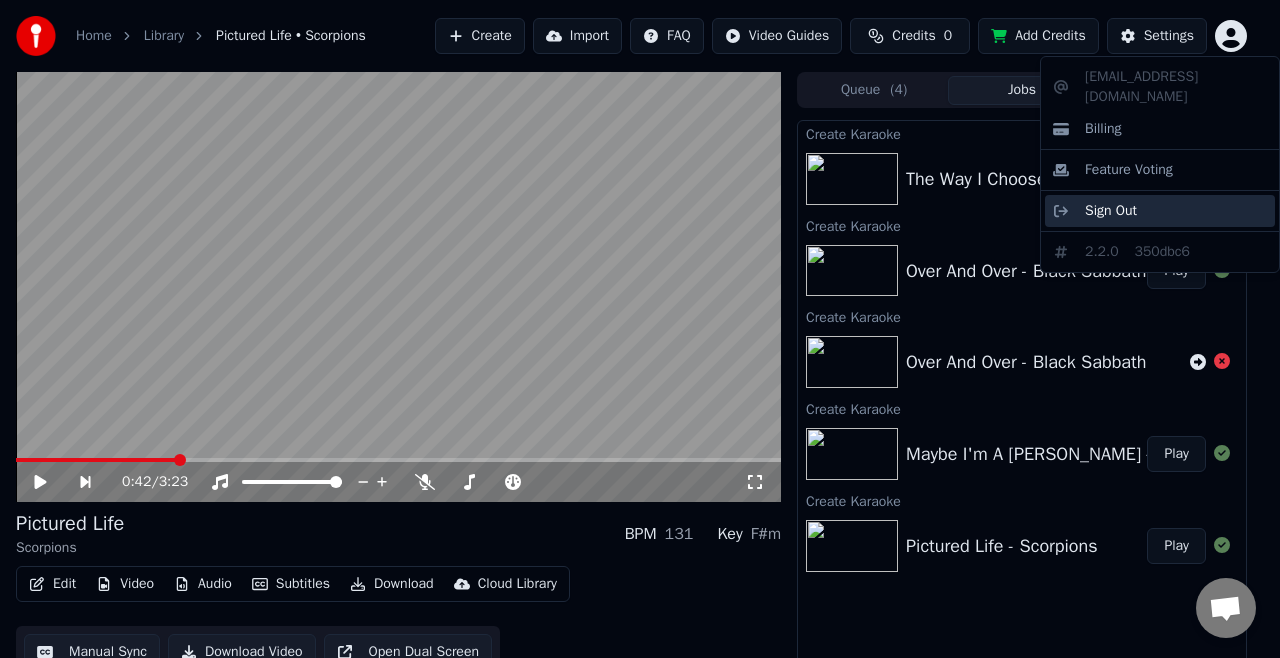 click on "Sign Out" at bounding box center [1111, 211] 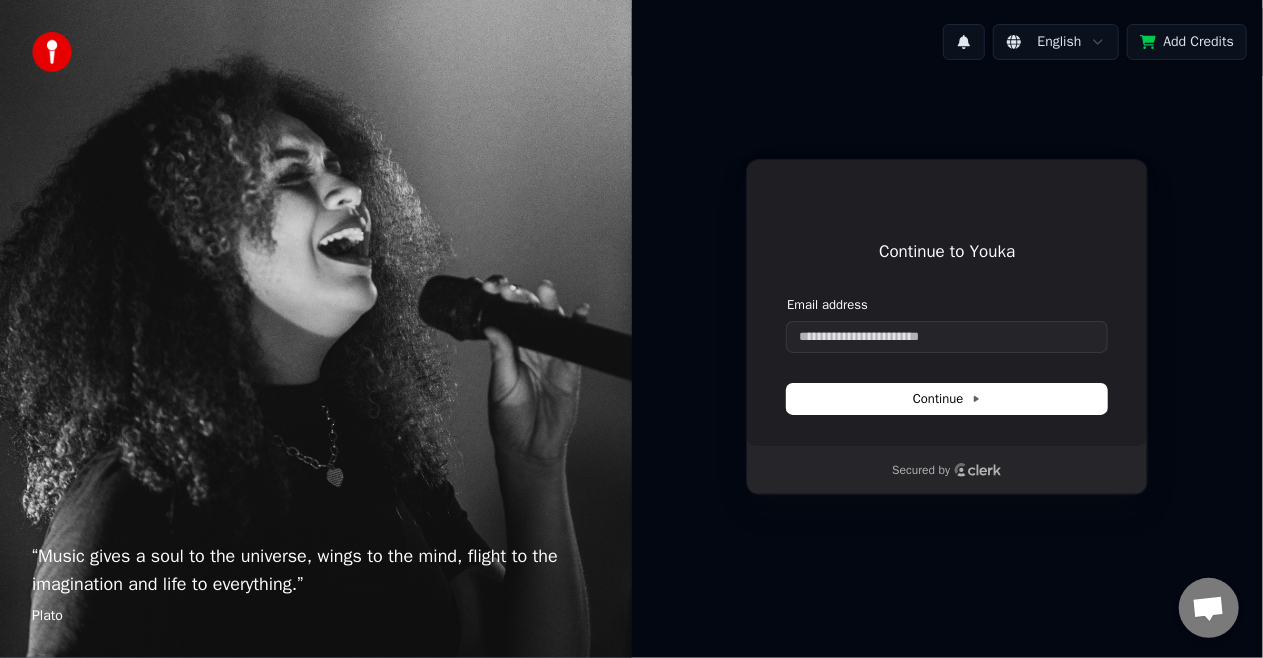 type 